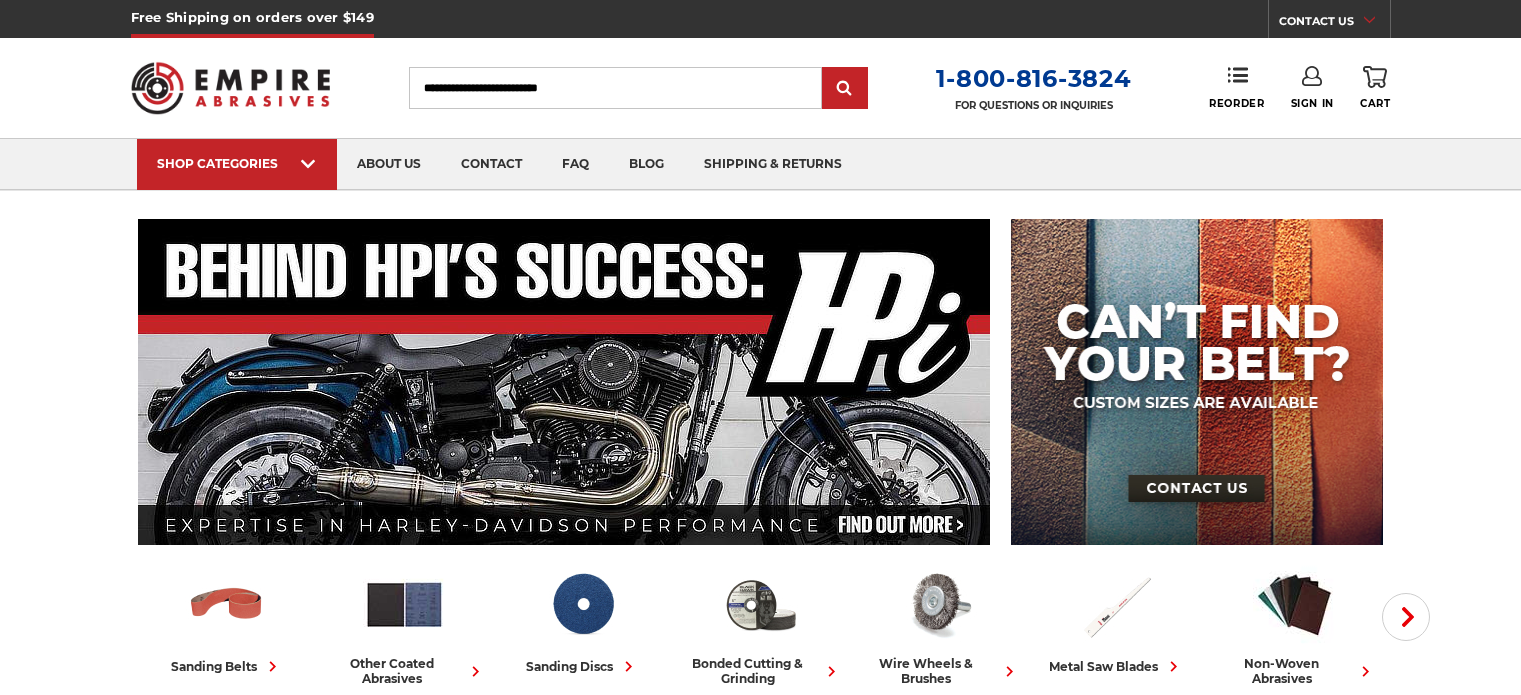 scroll, scrollTop: 0, scrollLeft: 0, axis: both 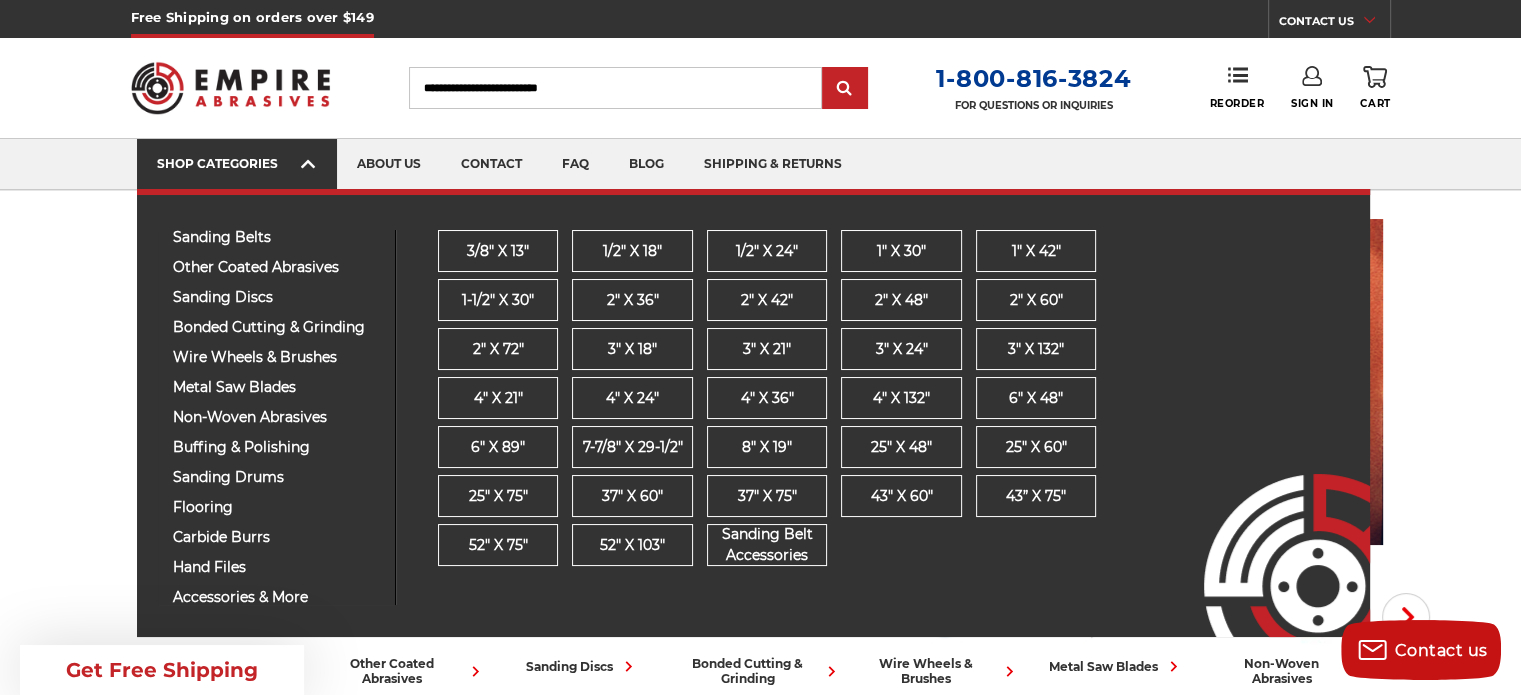 click on "SHOP CATEGORIES" at bounding box center [237, 163] 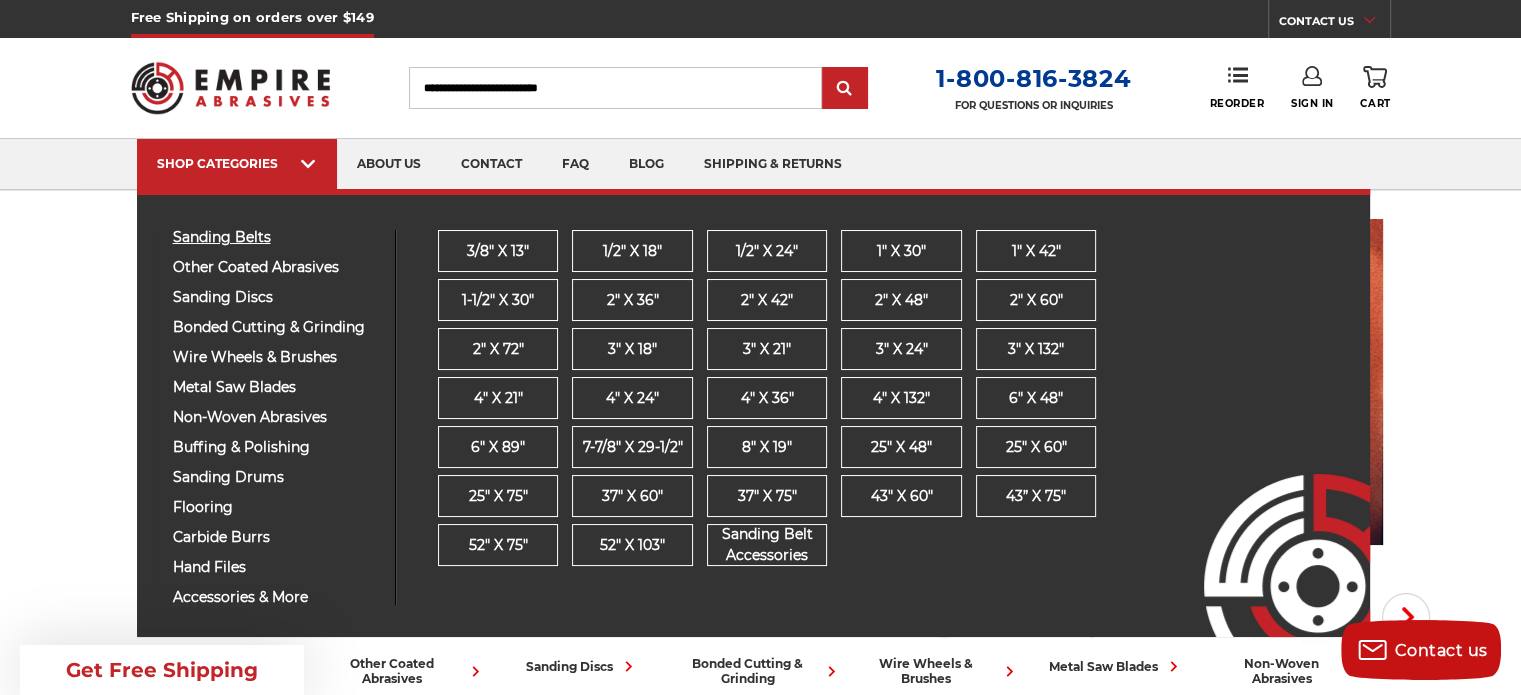 click on "sanding belts" at bounding box center [276, 237] 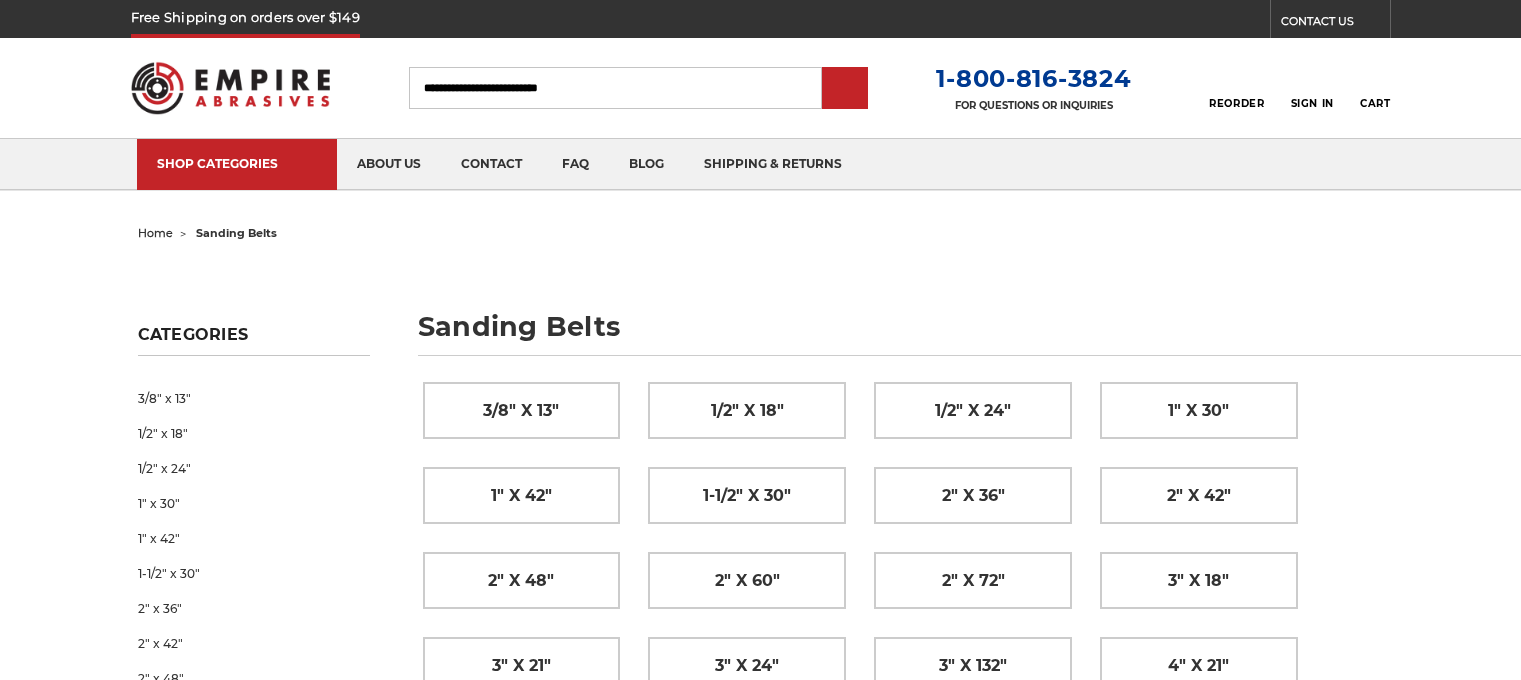 scroll, scrollTop: 0, scrollLeft: 0, axis: both 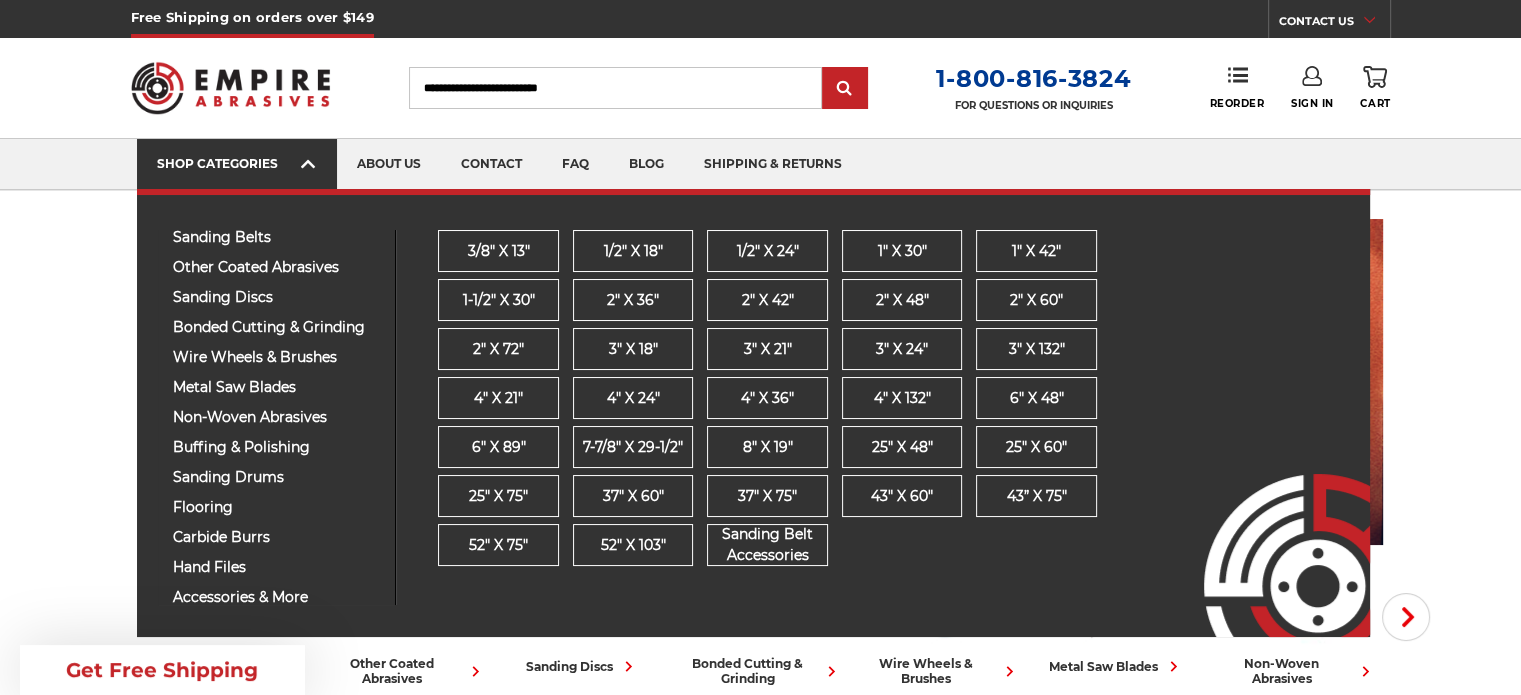 click on "SHOP CATEGORIES" at bounding box center [237, 164] 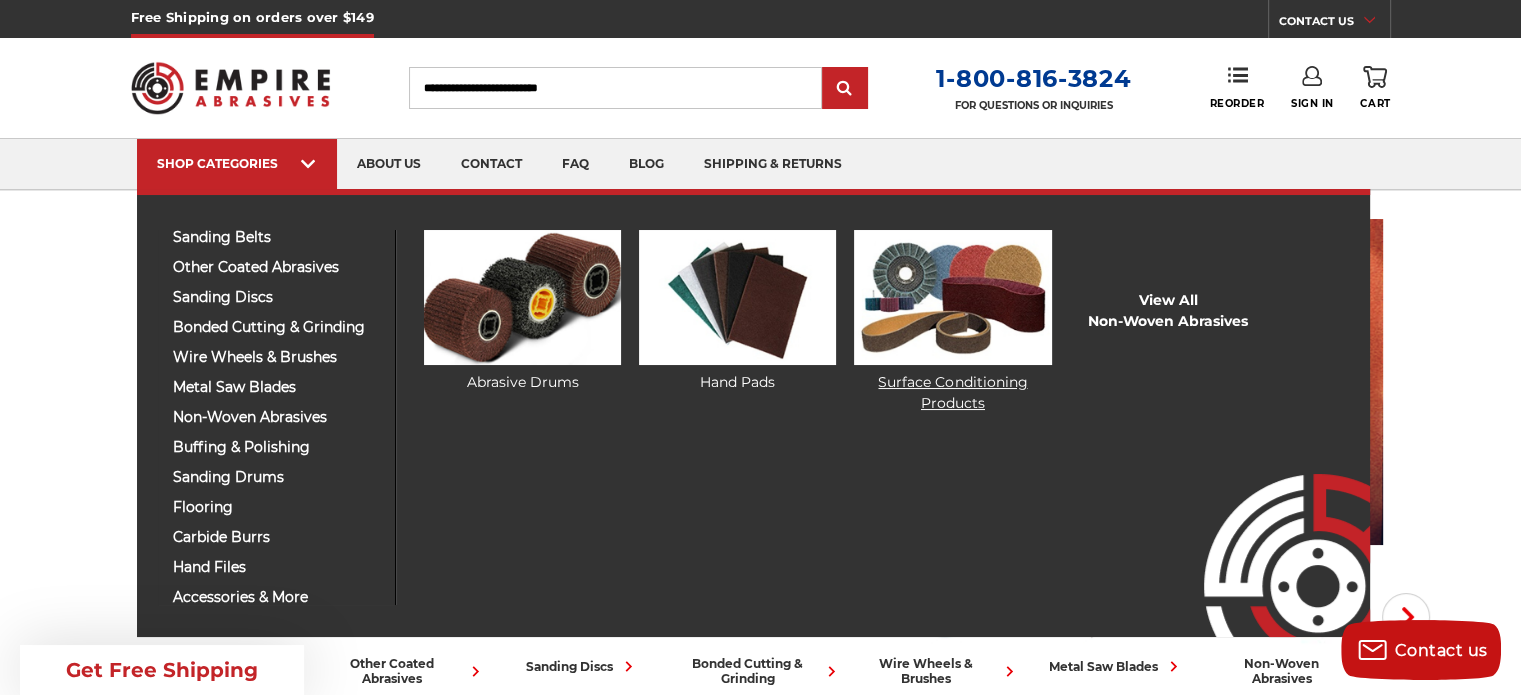 click at bounding box center (952, 297) 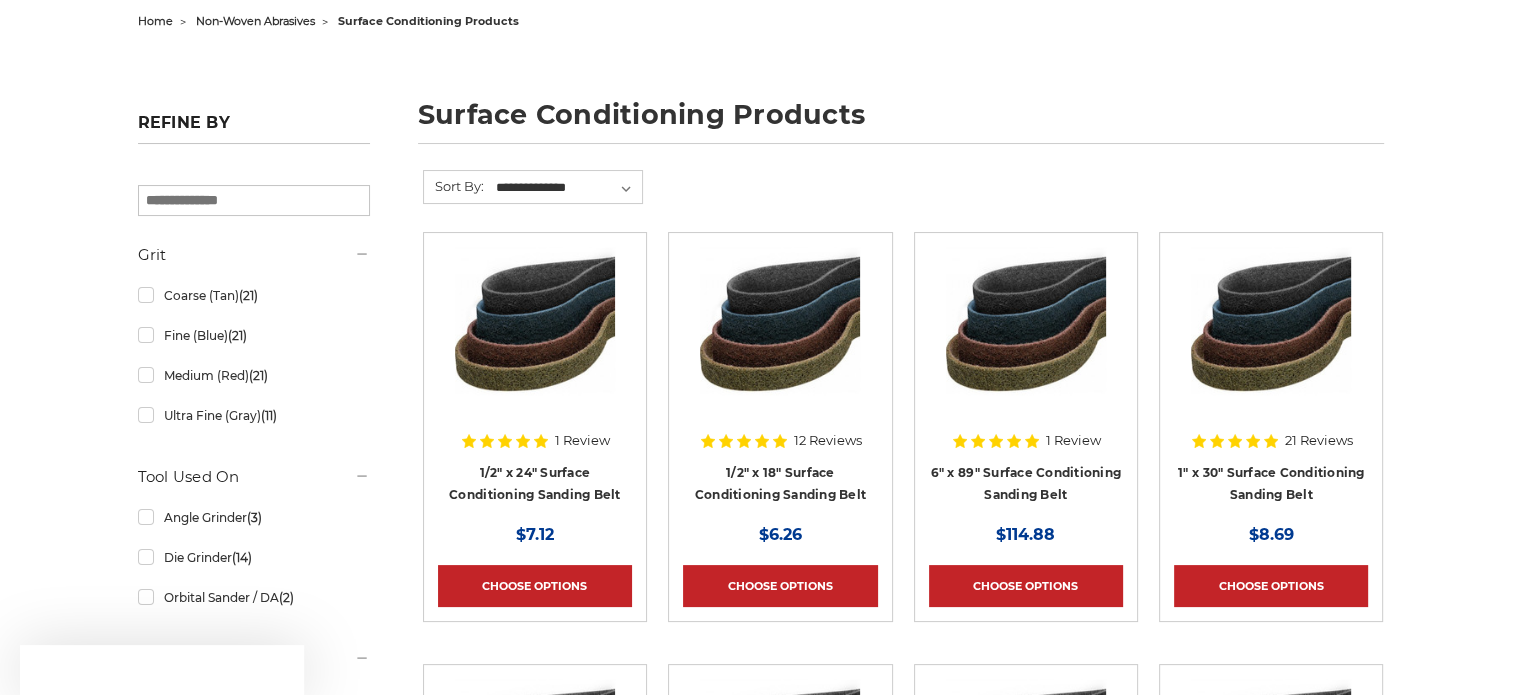 scroll, scrollTop: 300, scrollLeft: 0, axis: vertical 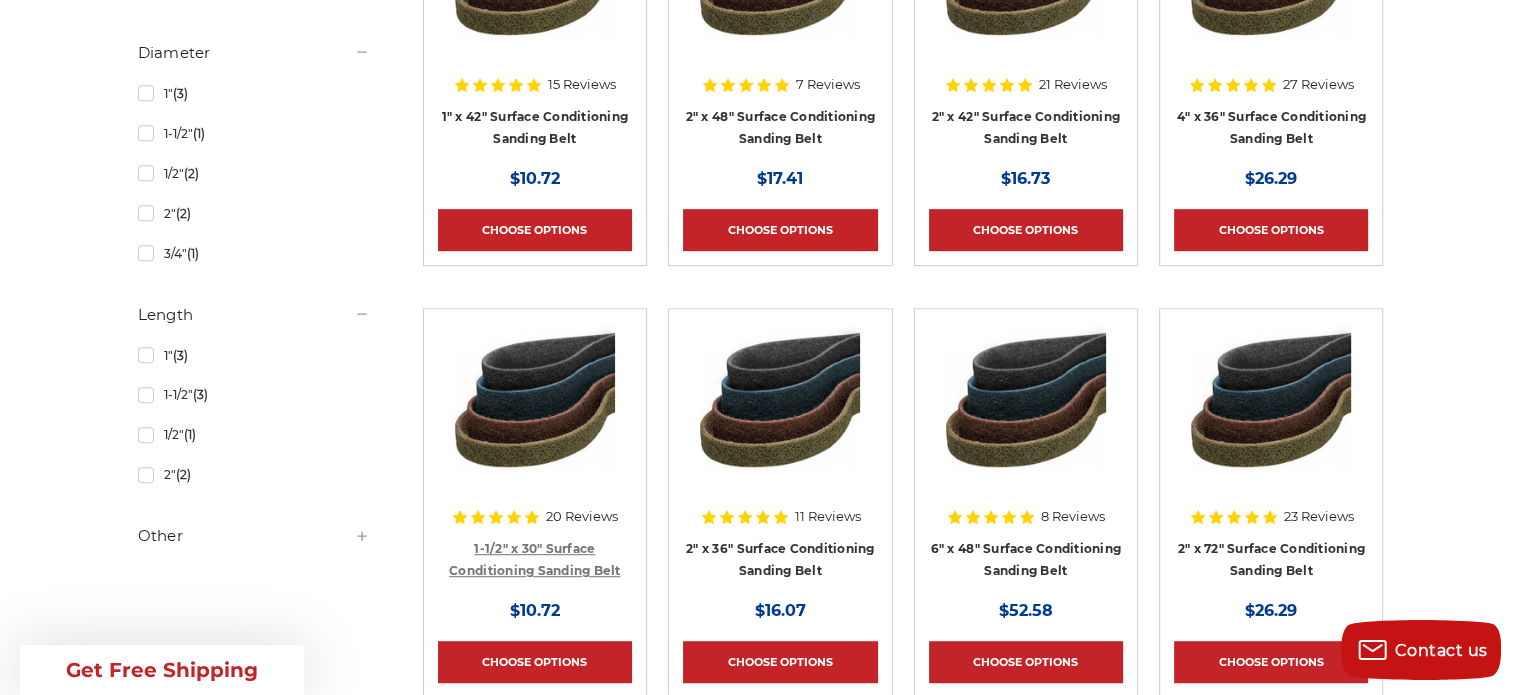 click on "1-1/2" x 30" Surface Conditioning Sanding Belt" at bounding box center (534, 560) 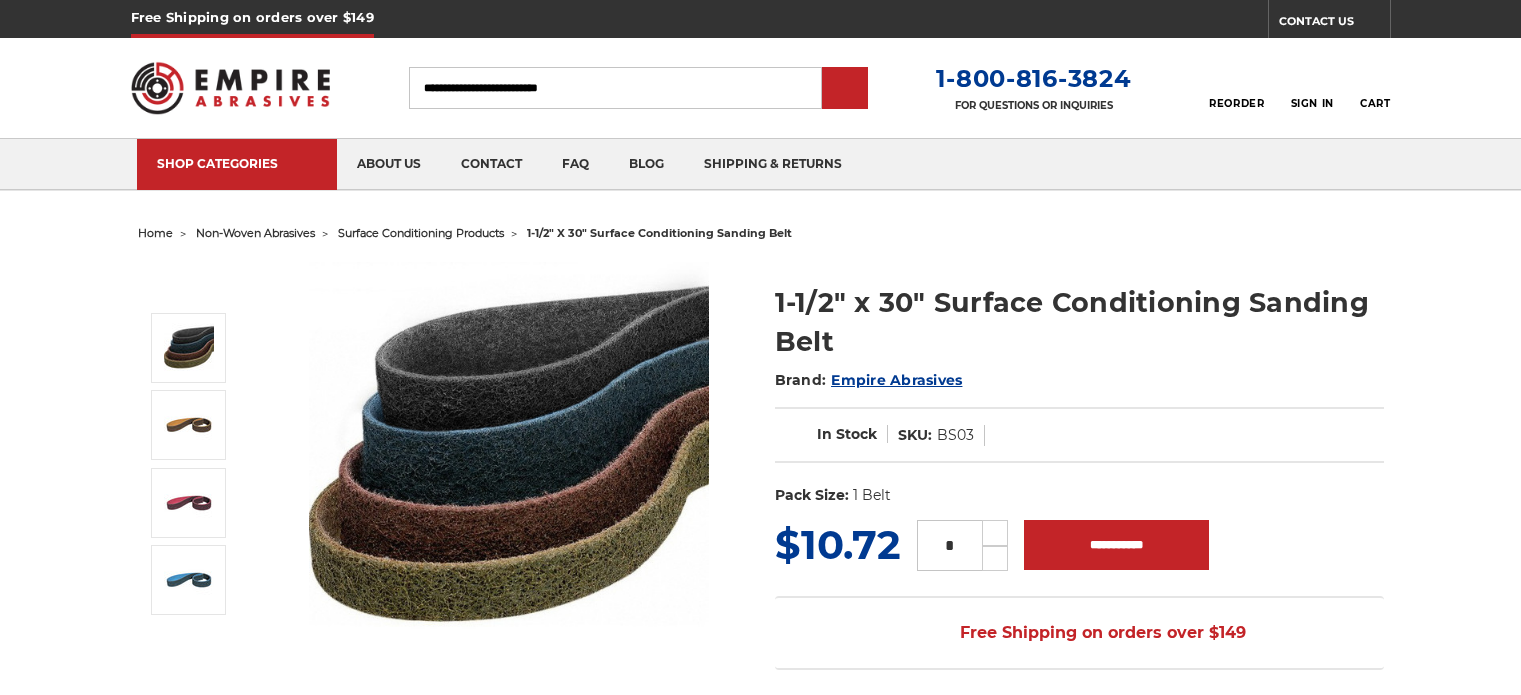 scroll, scrollTop: 0, scrollLeft: 0, axis: both 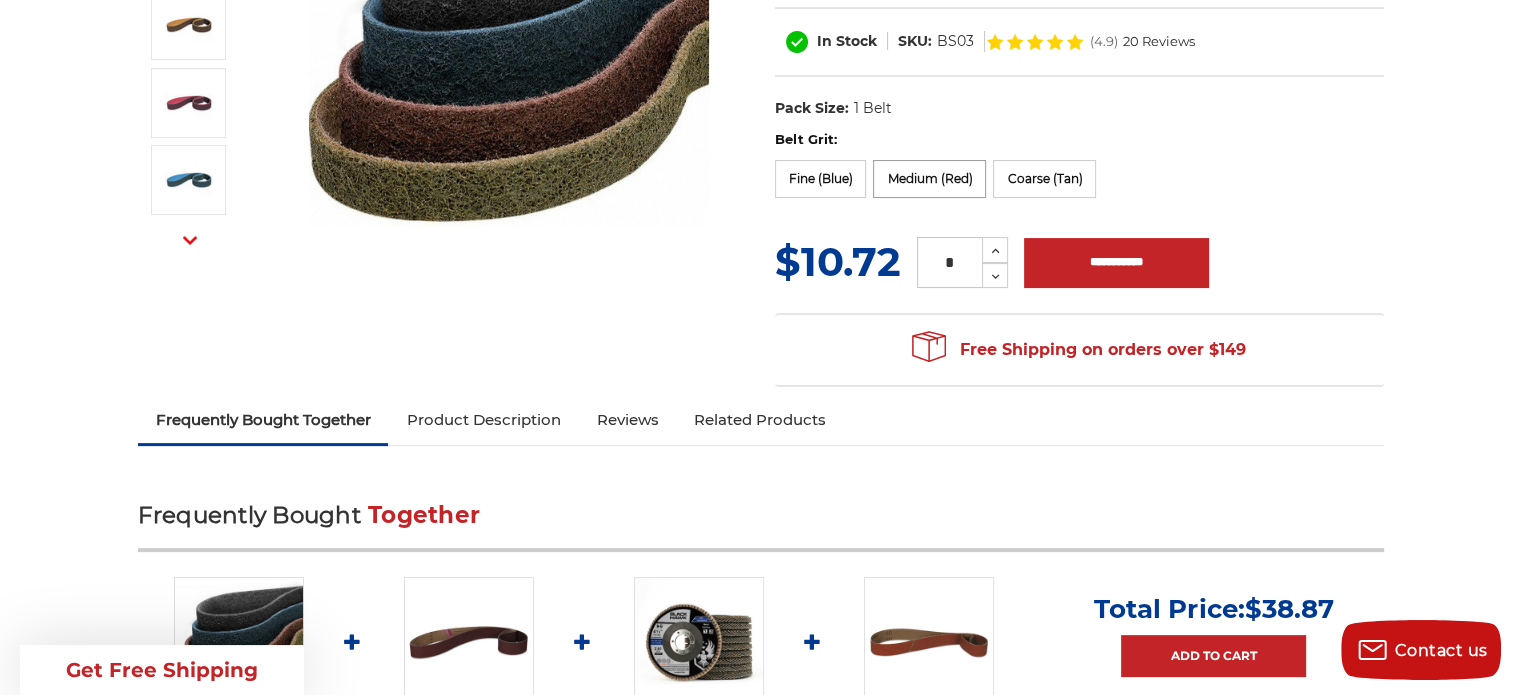 click on "Medium (Red)" at bounding box center (929, 179) 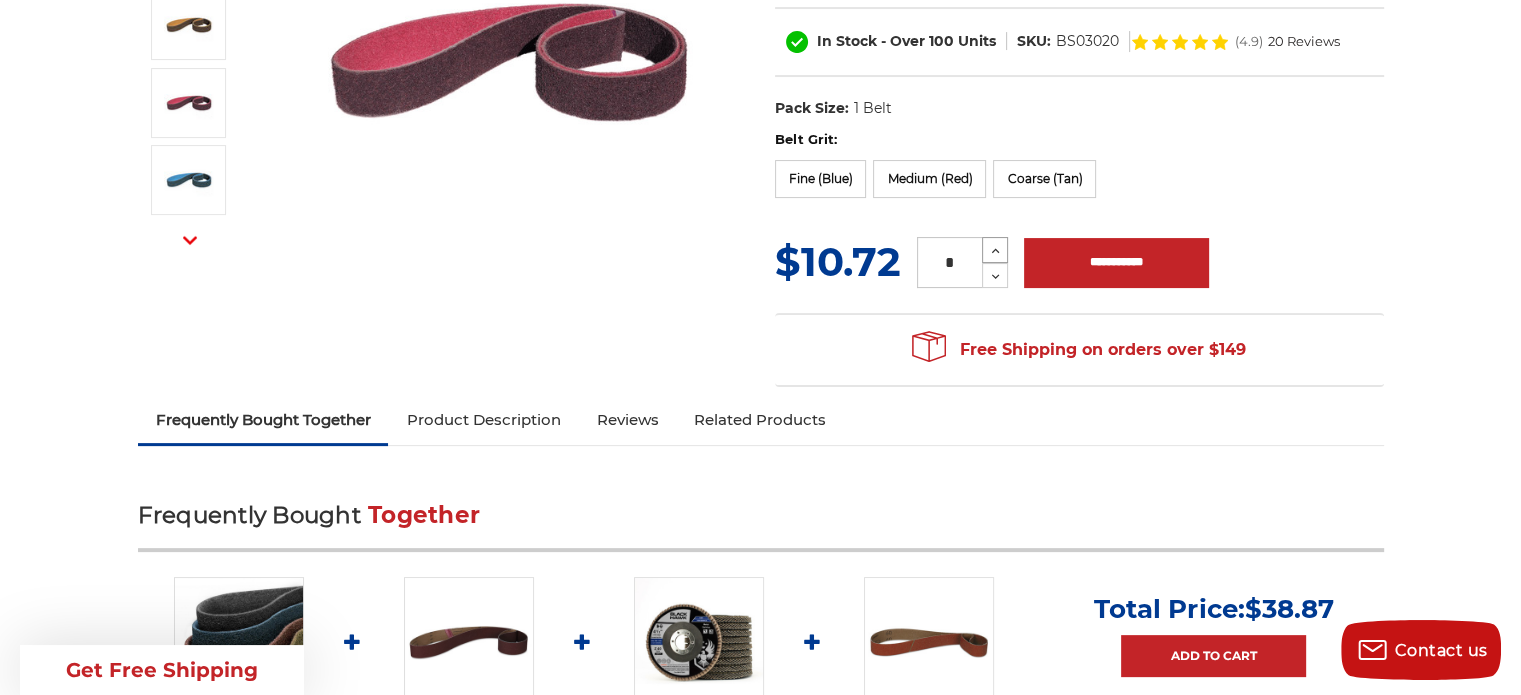 click 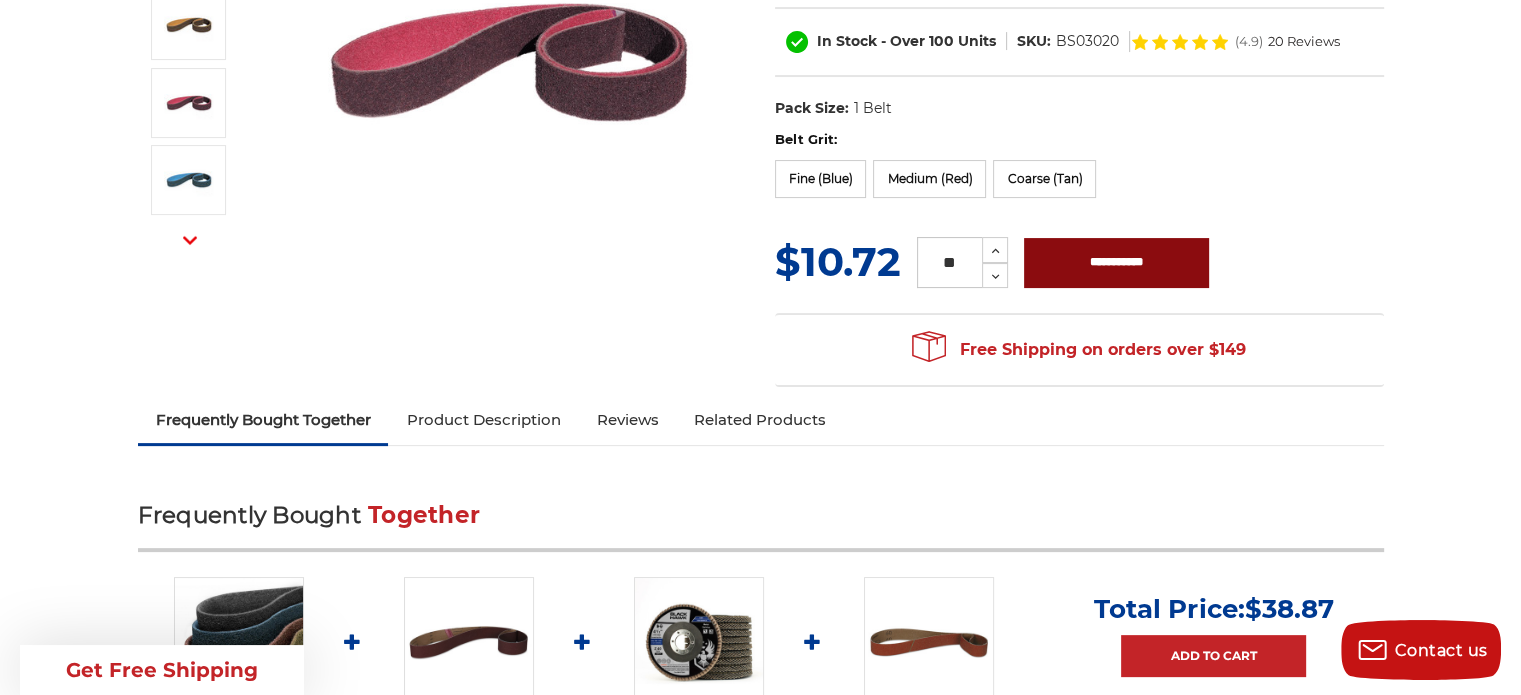 click on "**********" at bounding box center (1116, 263) 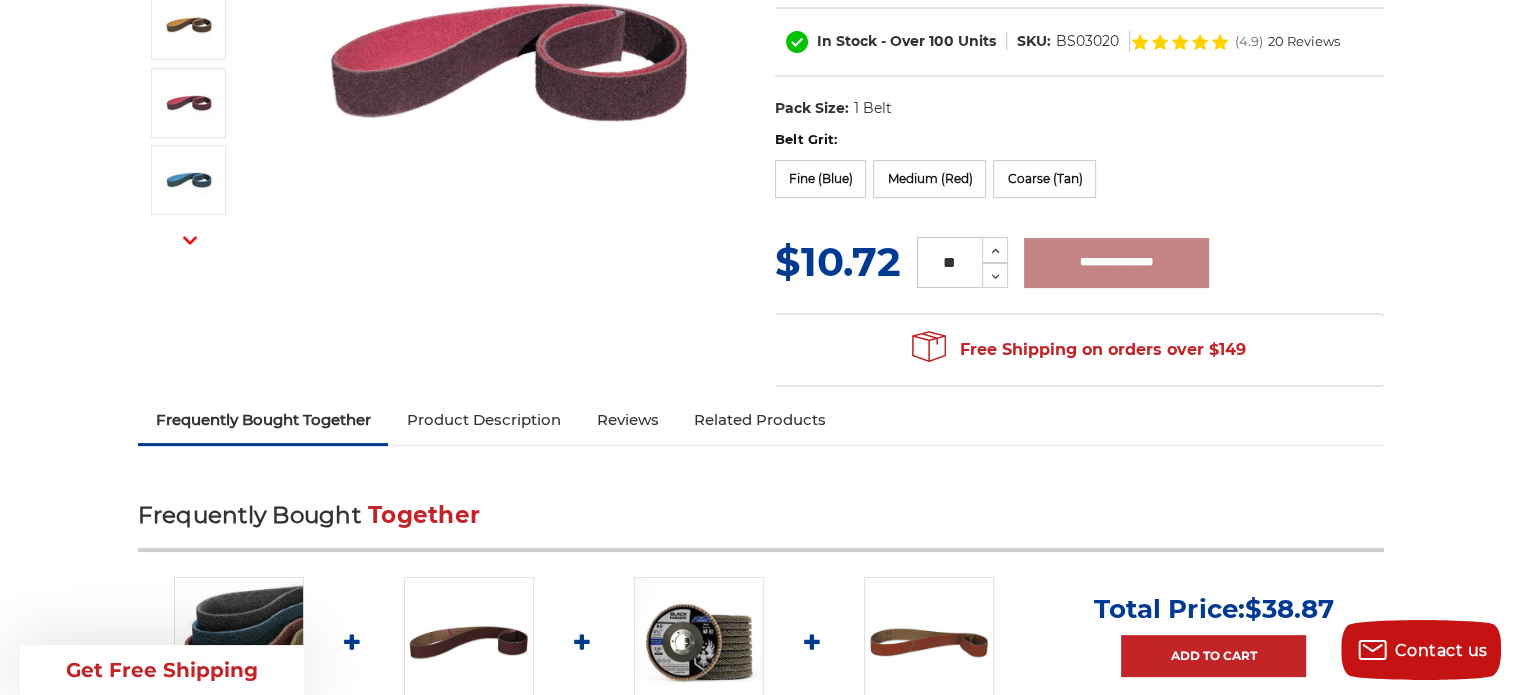 type on "**********" 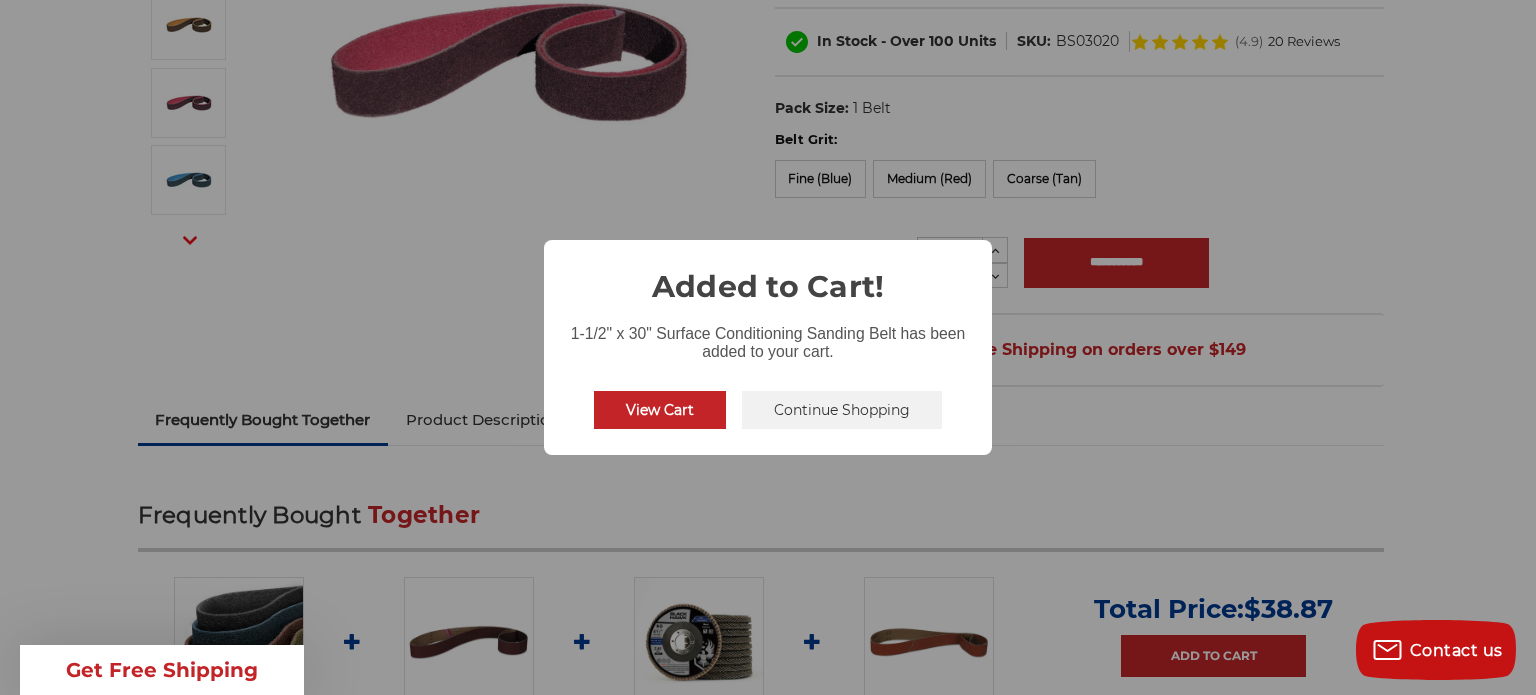 click on "View Cart" at bounding box center (660, 410) 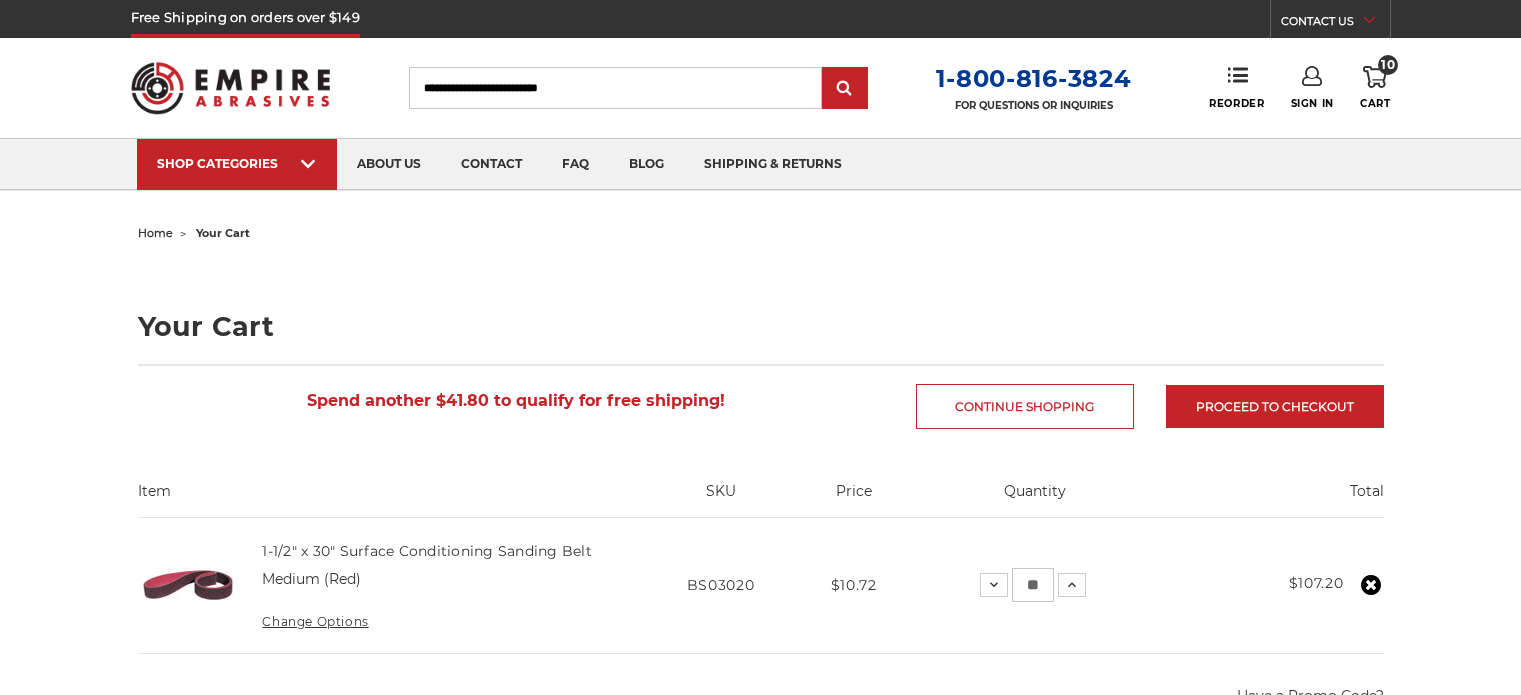 scroll, scrollTop: 0, scrollLeft: 0, axis: both 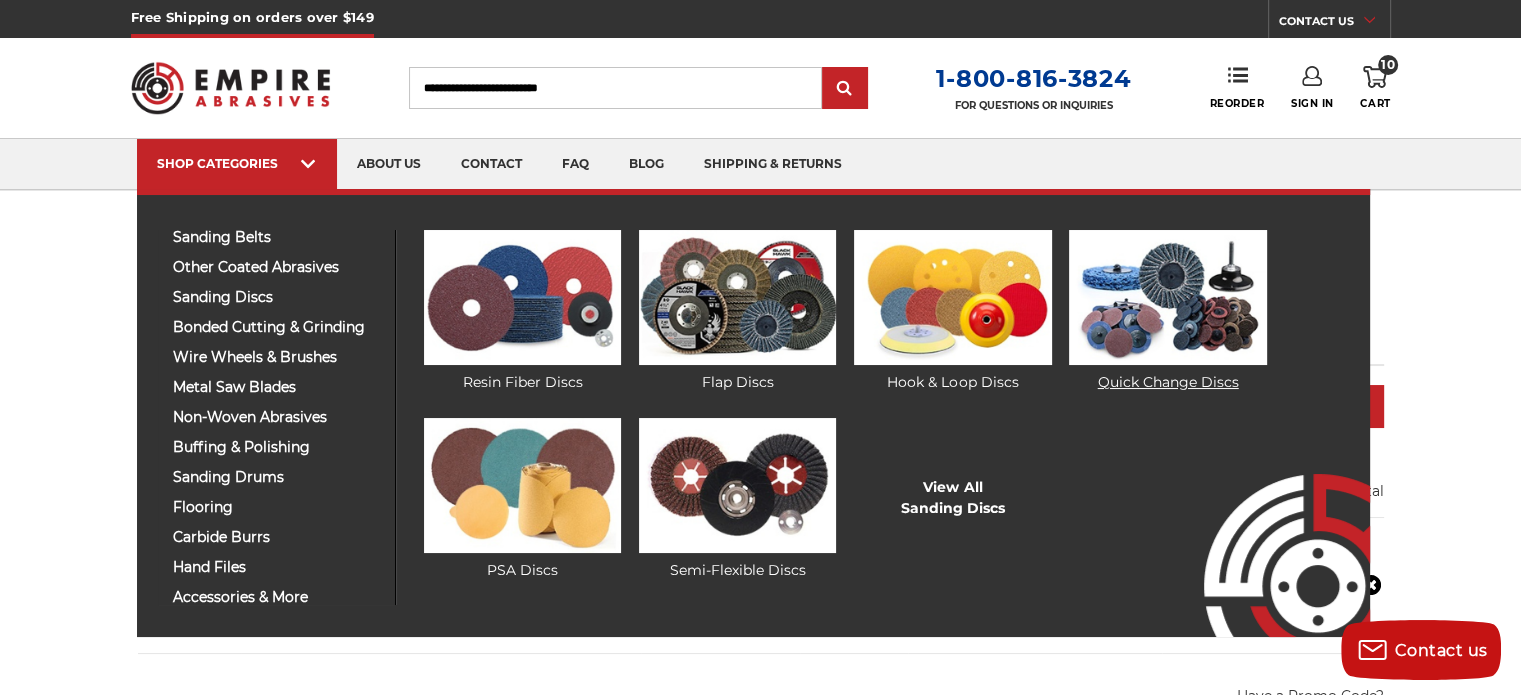 click at bounding box center [1167, 297] 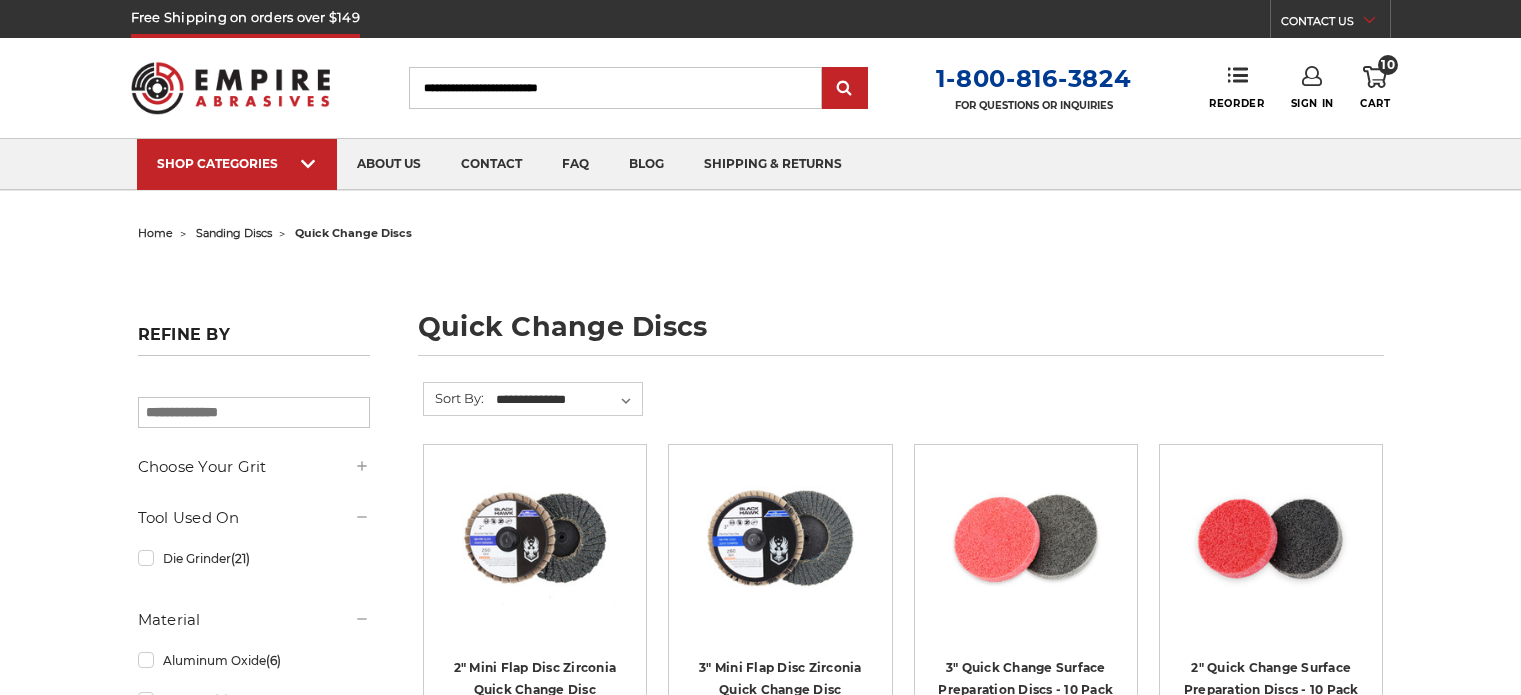 scroll, scrollTop: 0, scrollLeft: 0, axis: both 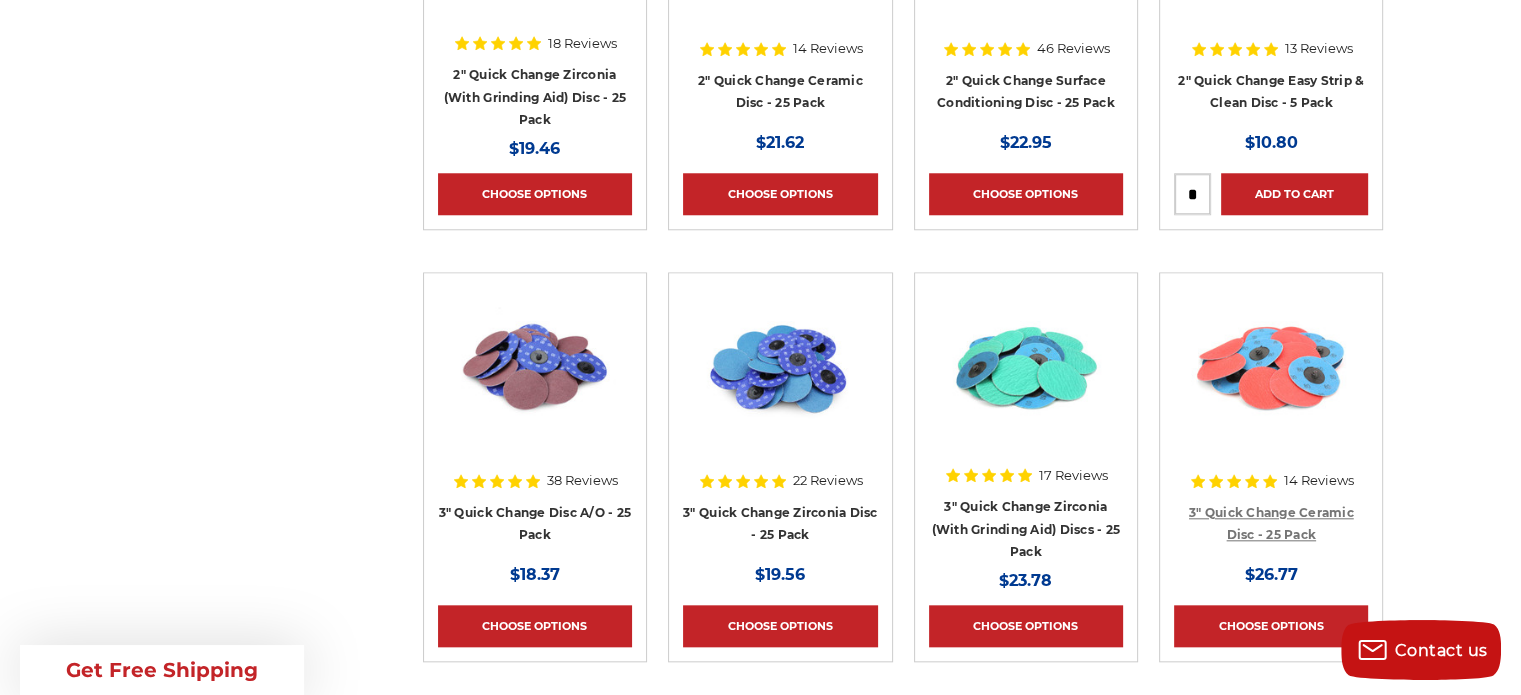 click on "3" Quick Change Ceramic Disc - 25 Pack" at bounding box center [1271, 524] 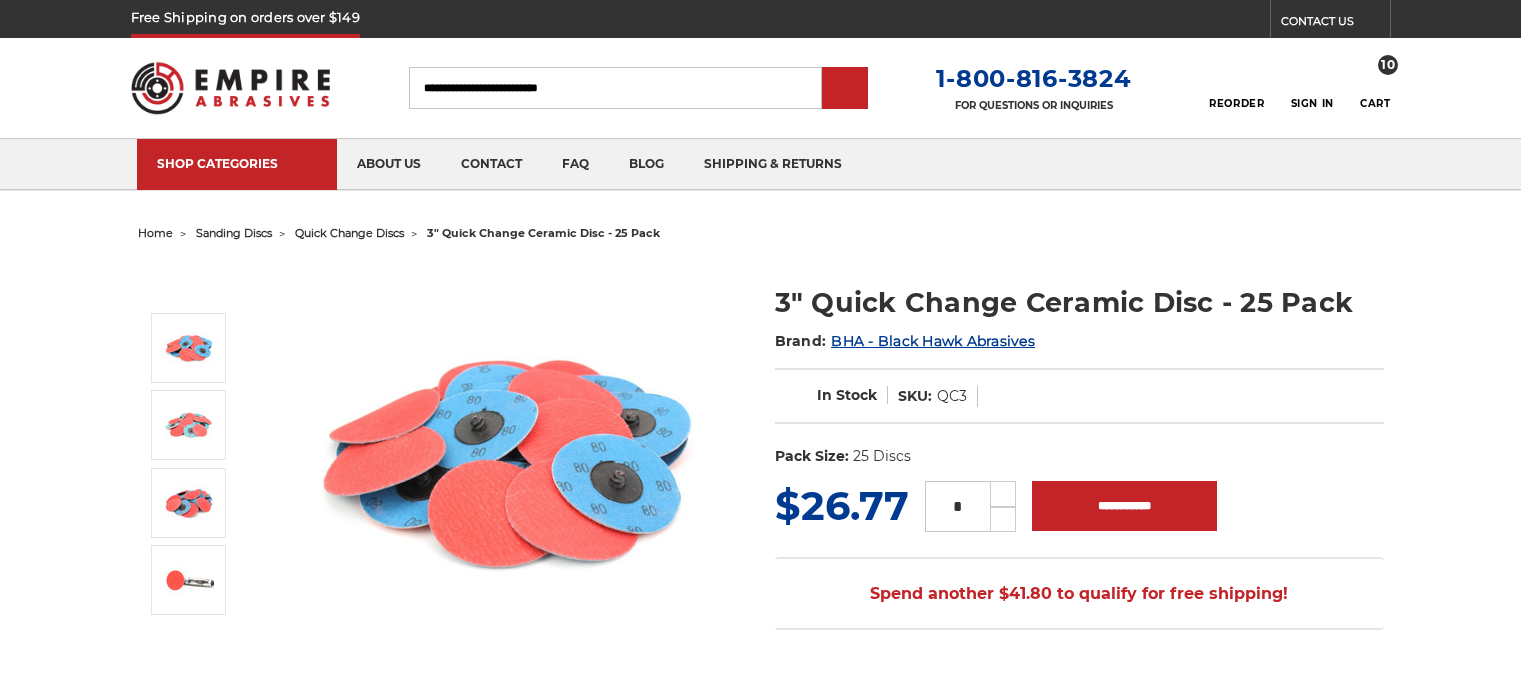 scroll, scrollTop: 0, scrollLeft: 0, axis: both 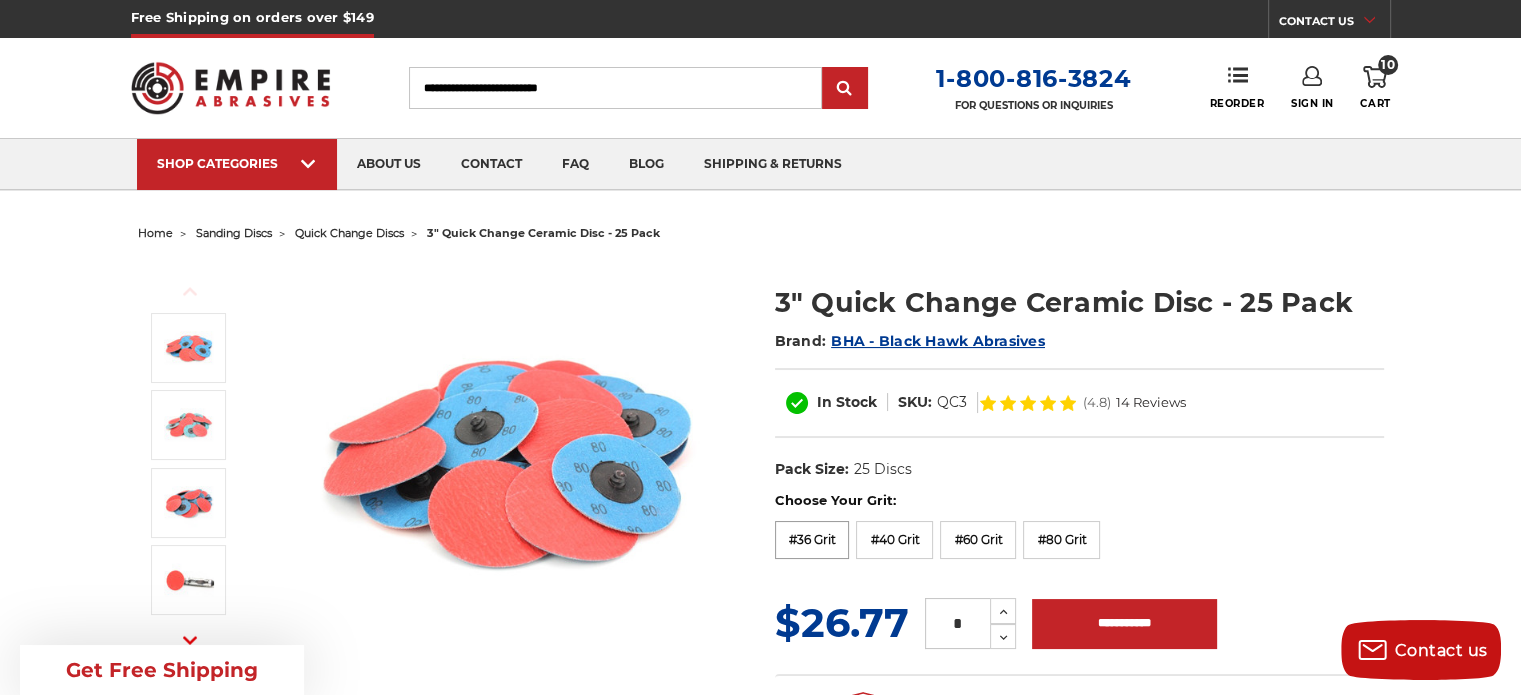 click on "#36 Grit" at bounding box center (812, 540) 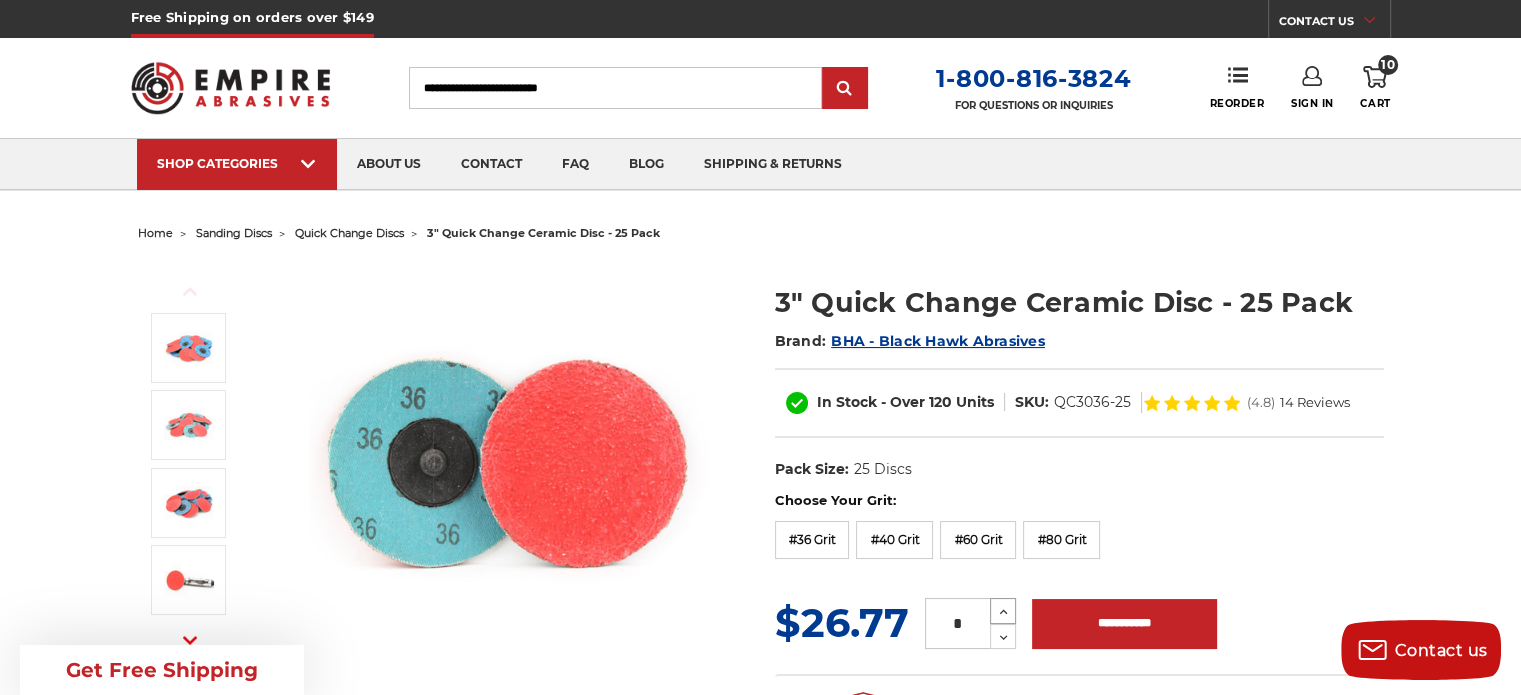 click 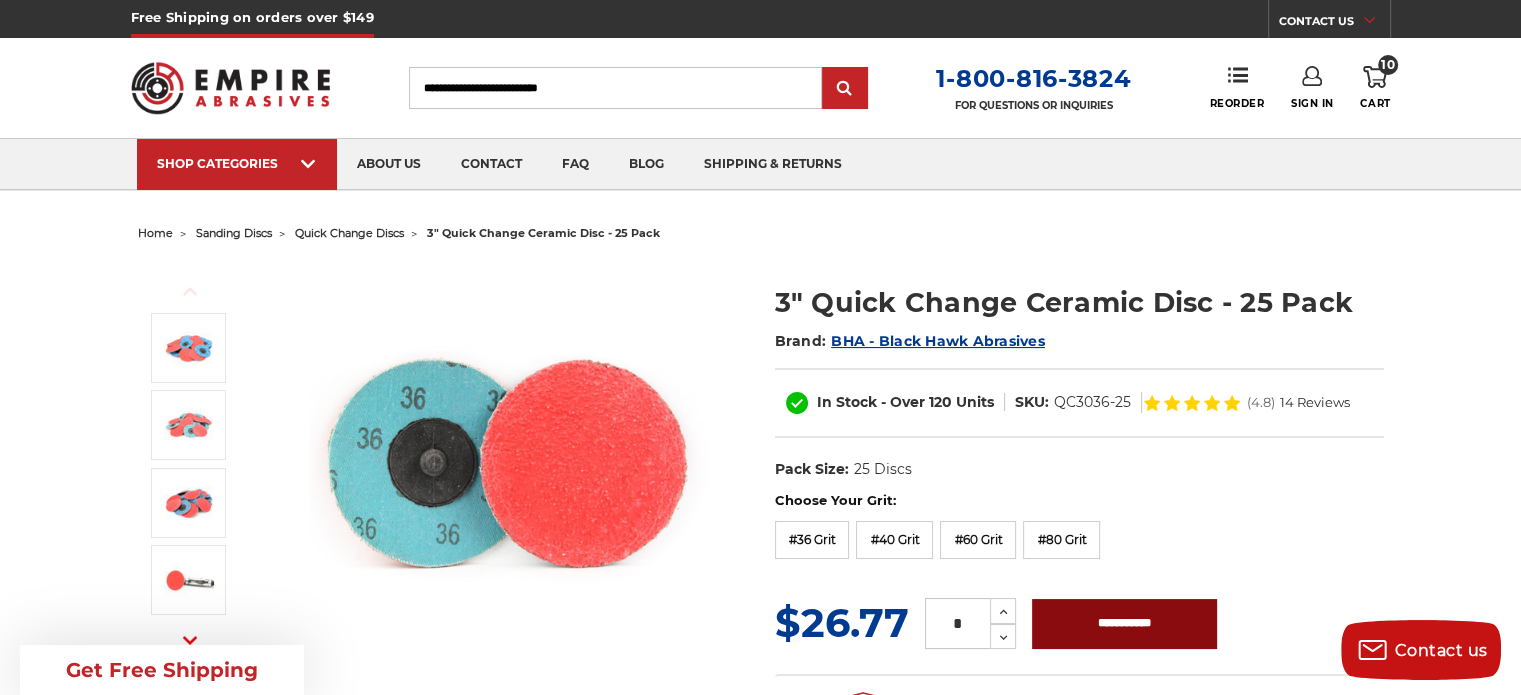 click on "**********" at bounding box center [1124, 624] 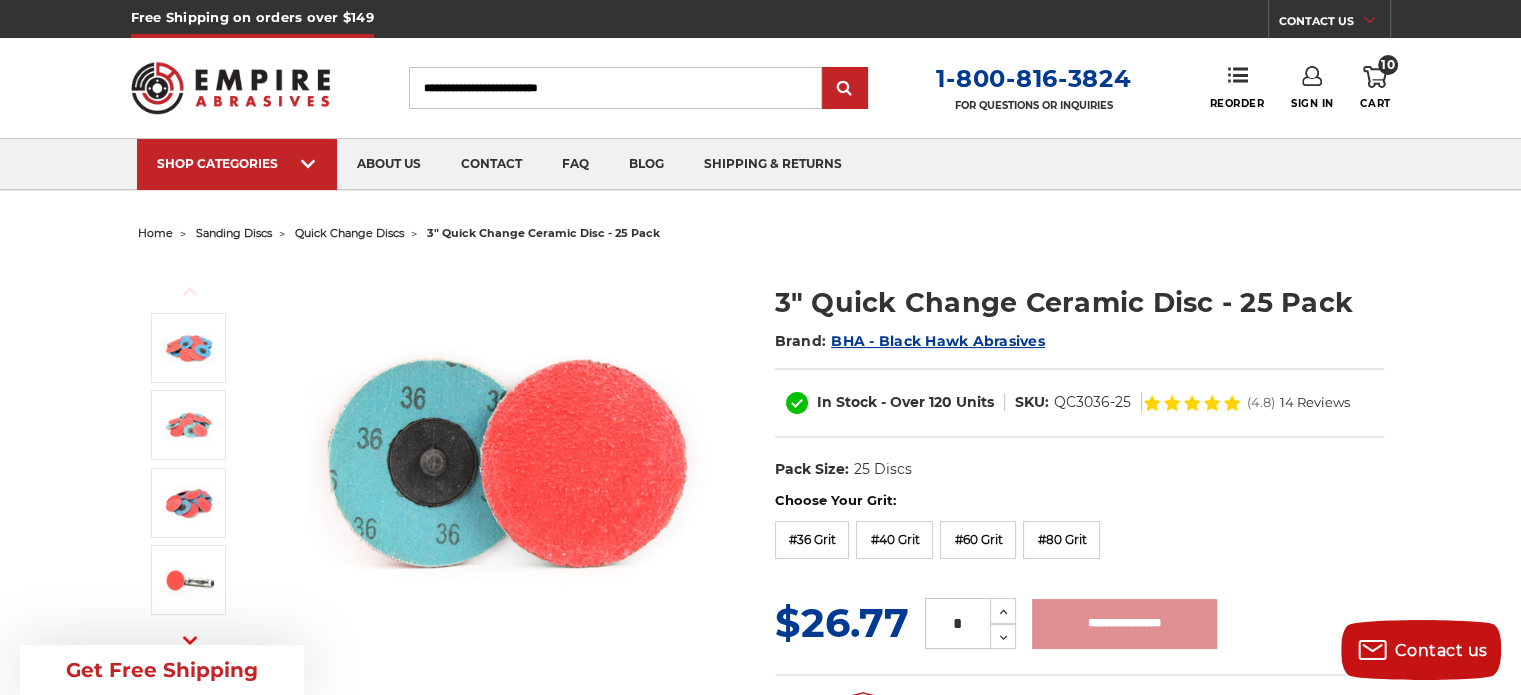 type on "**********" 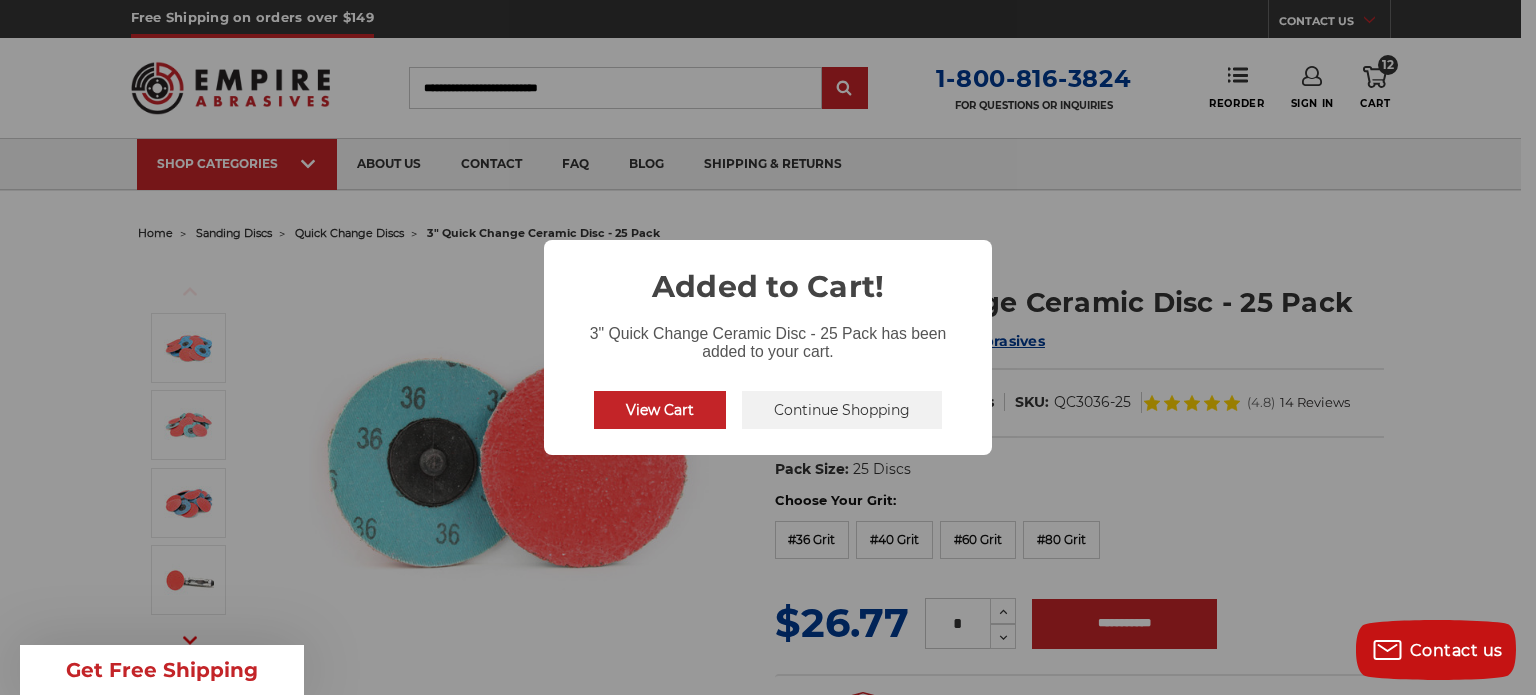 click on "View Cart" at bounding box center (660, 410) 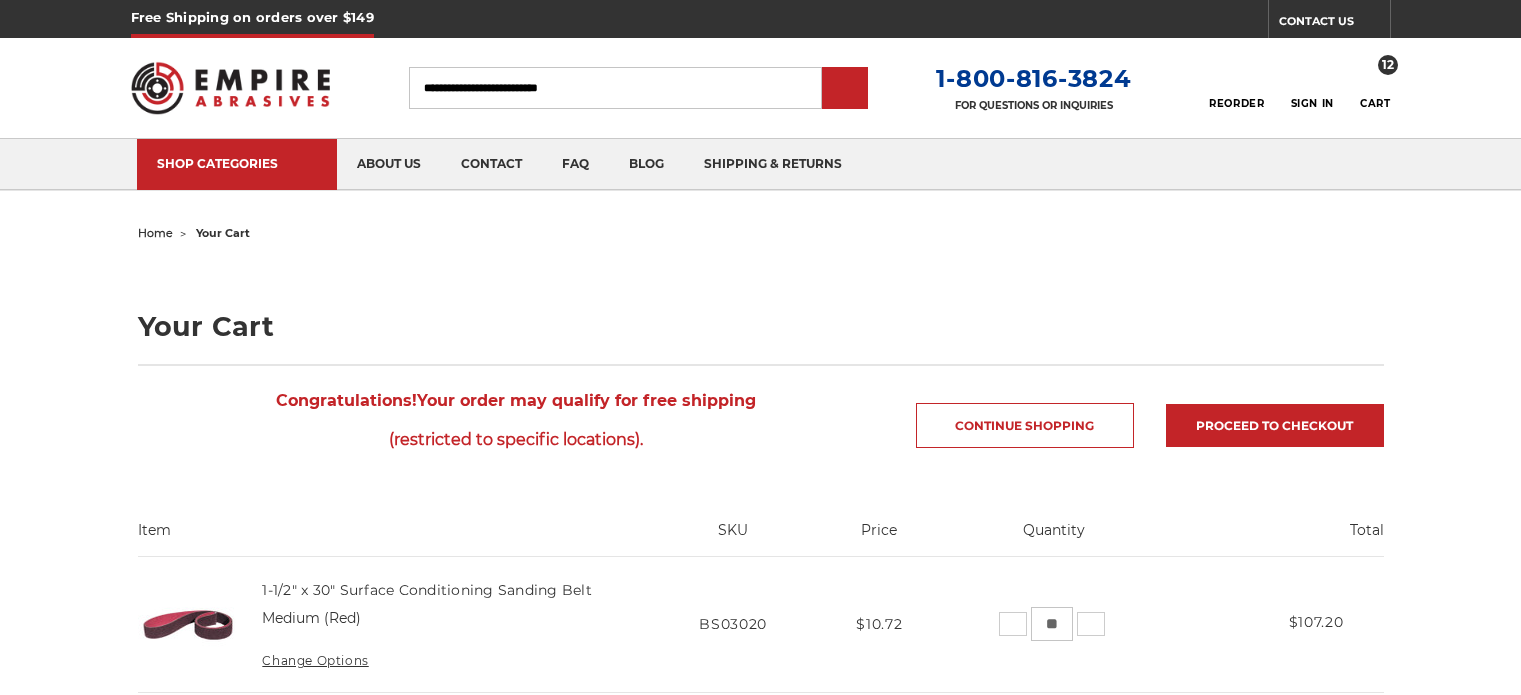 scroll, scrollTop: 0, scrollLeft: 0, axis: both 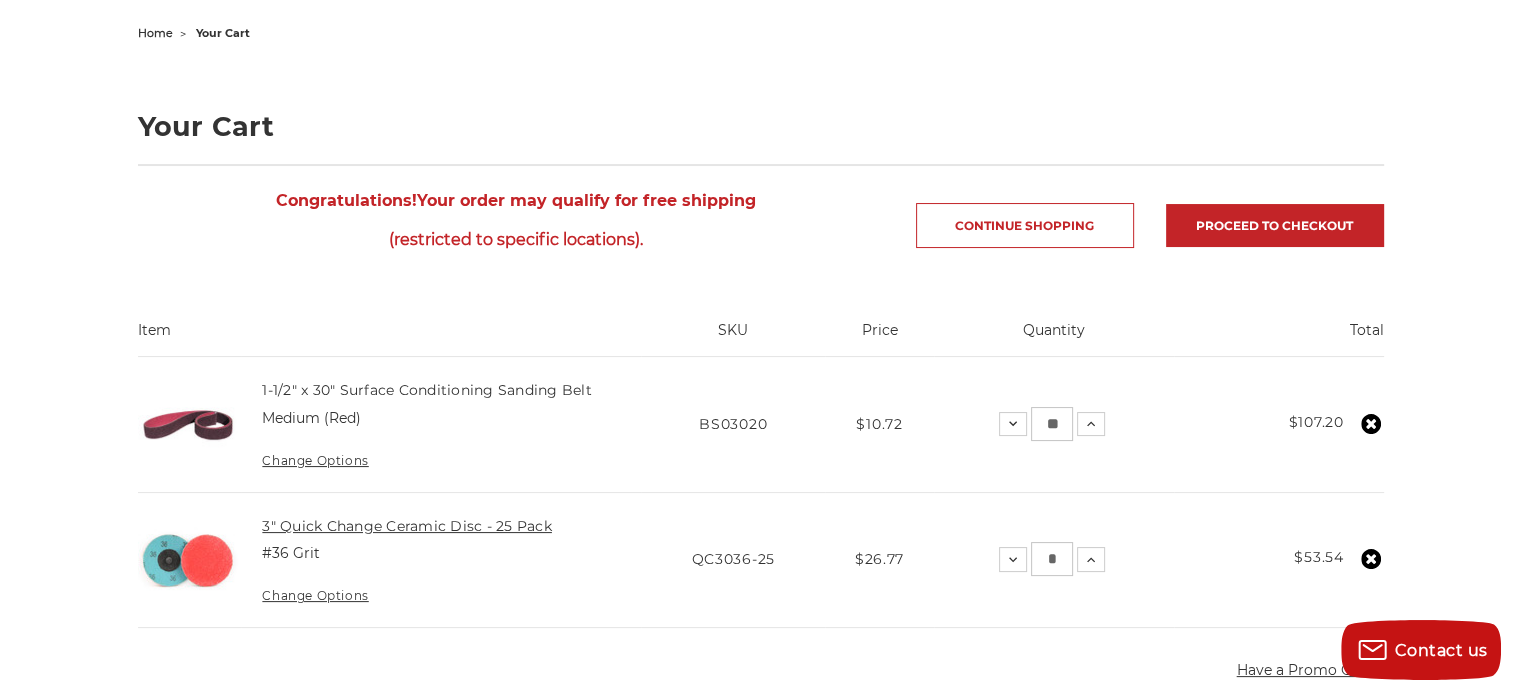 click on "3" Quick Change Ceramic Disc - 25 Pack" at bounding box center [407, 526] 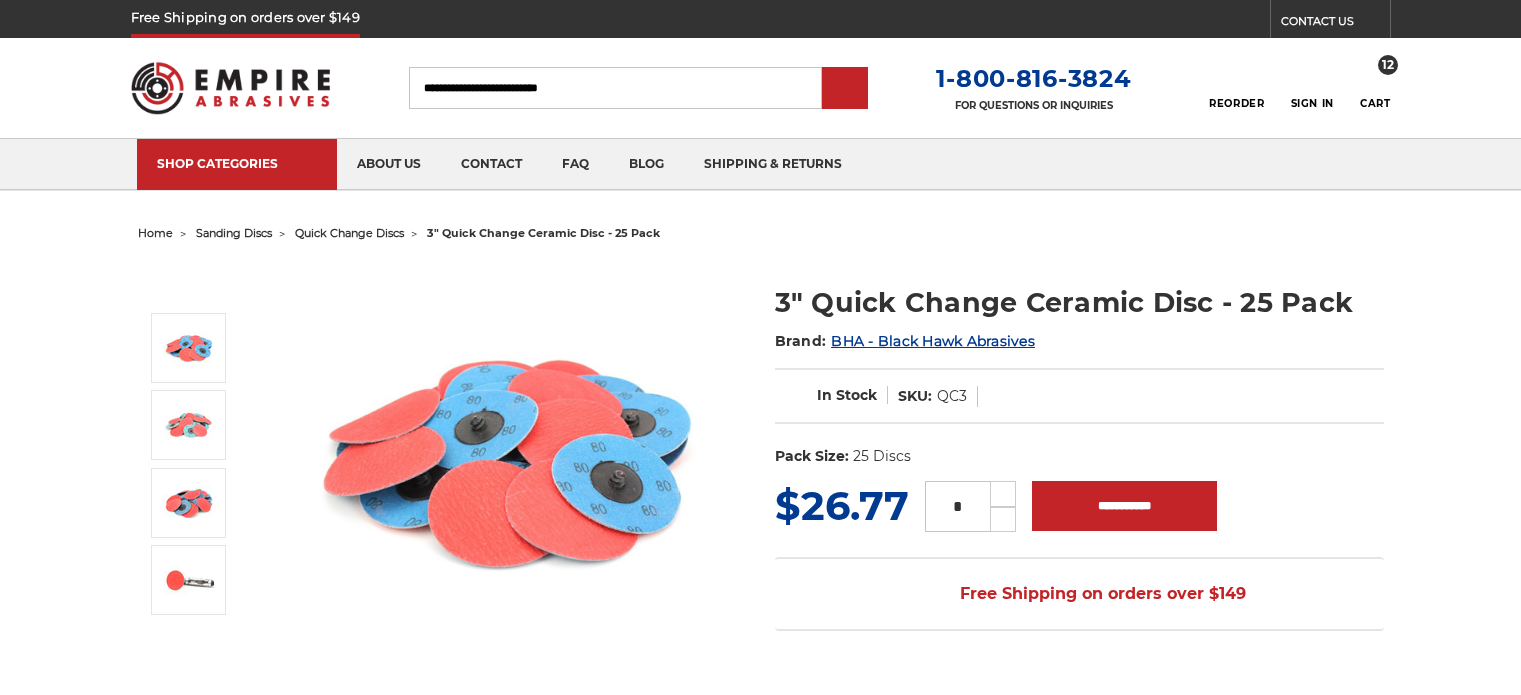 scroll, scrollTop: 0, scrollLeft: 0, axis: both 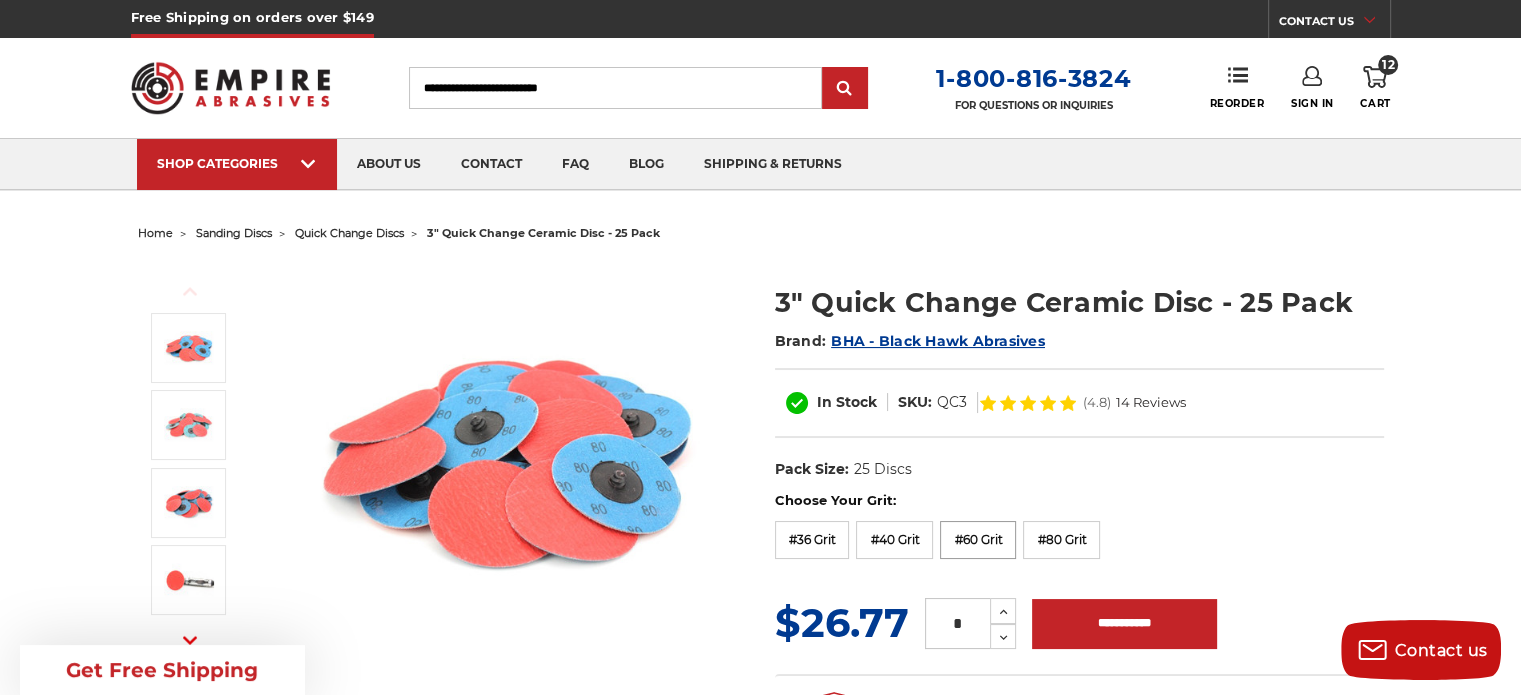 click on "#60 Grit" at bounding box center [978, 540] 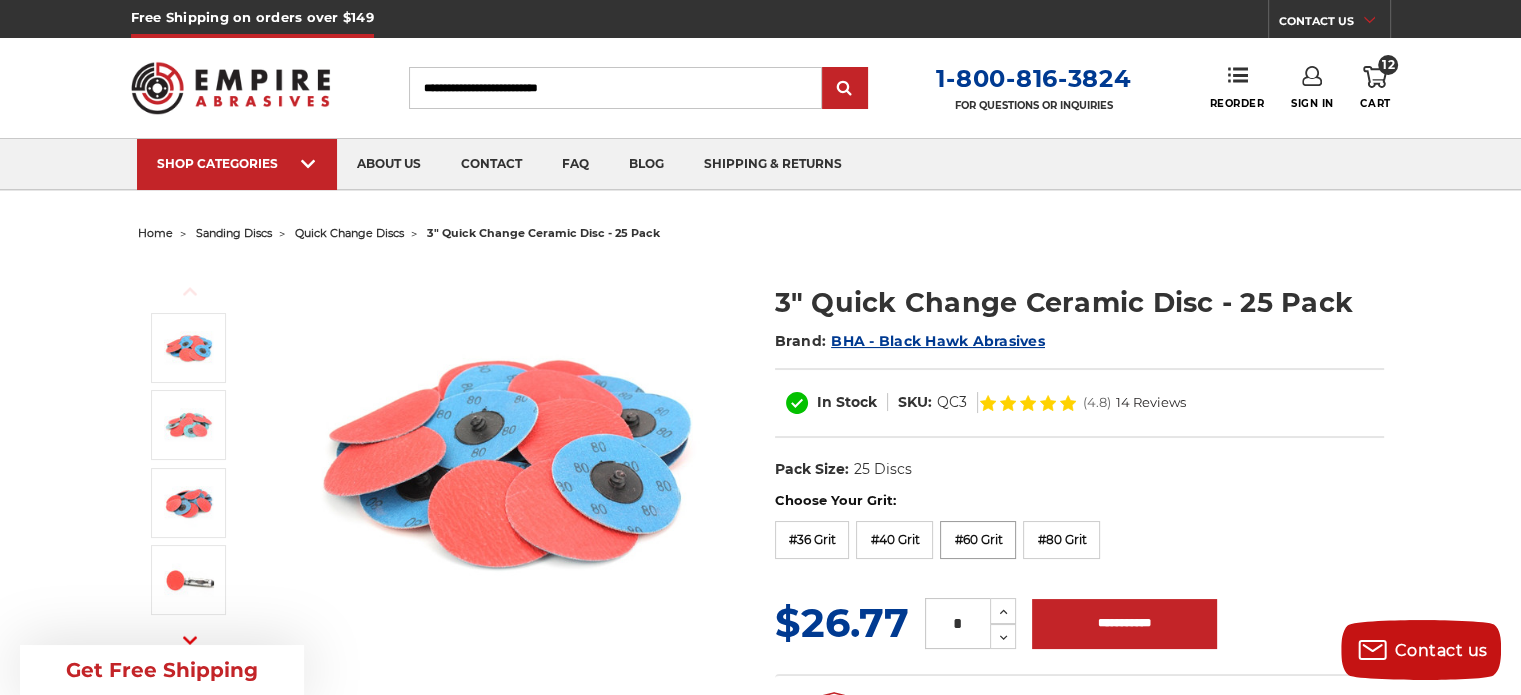 click on "#60 Grit" at bounding box center [978, 540] 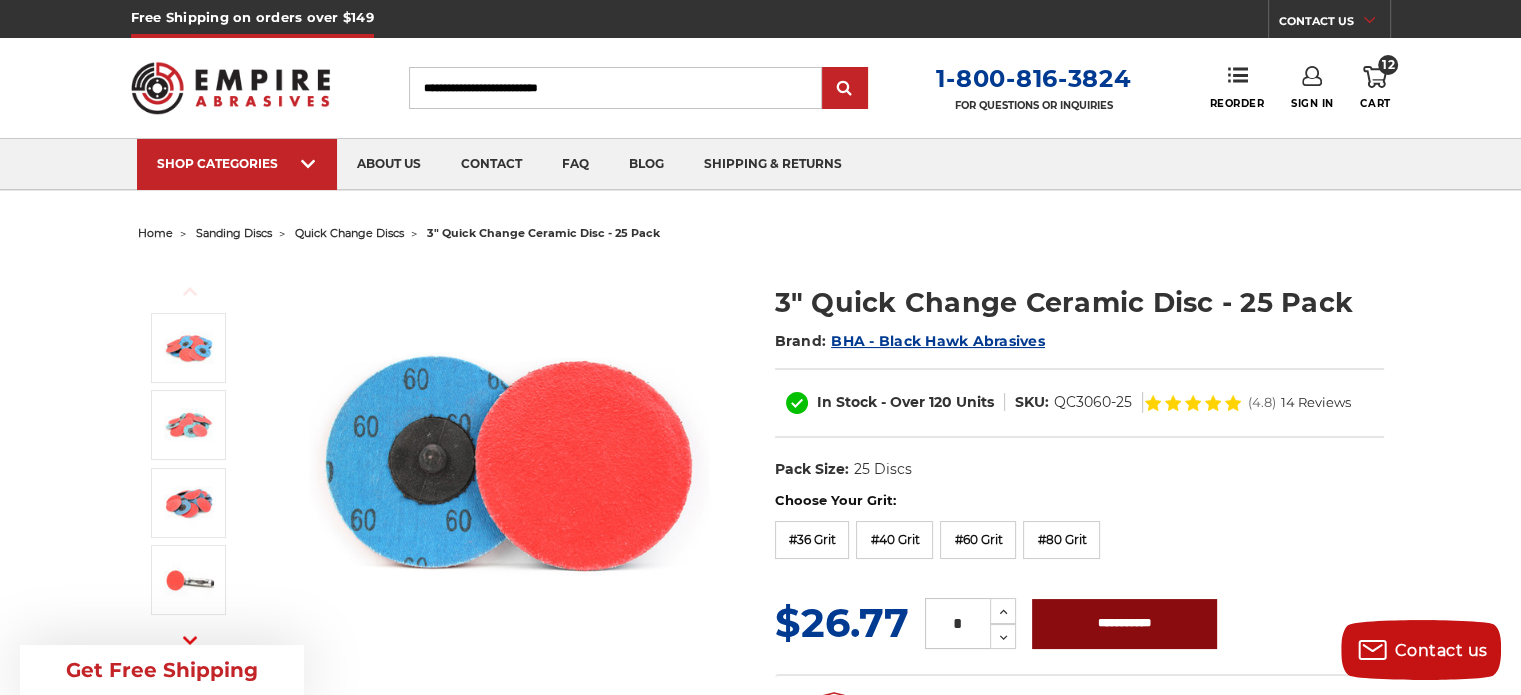 click on "**********" at bounding box center (1124, 624) 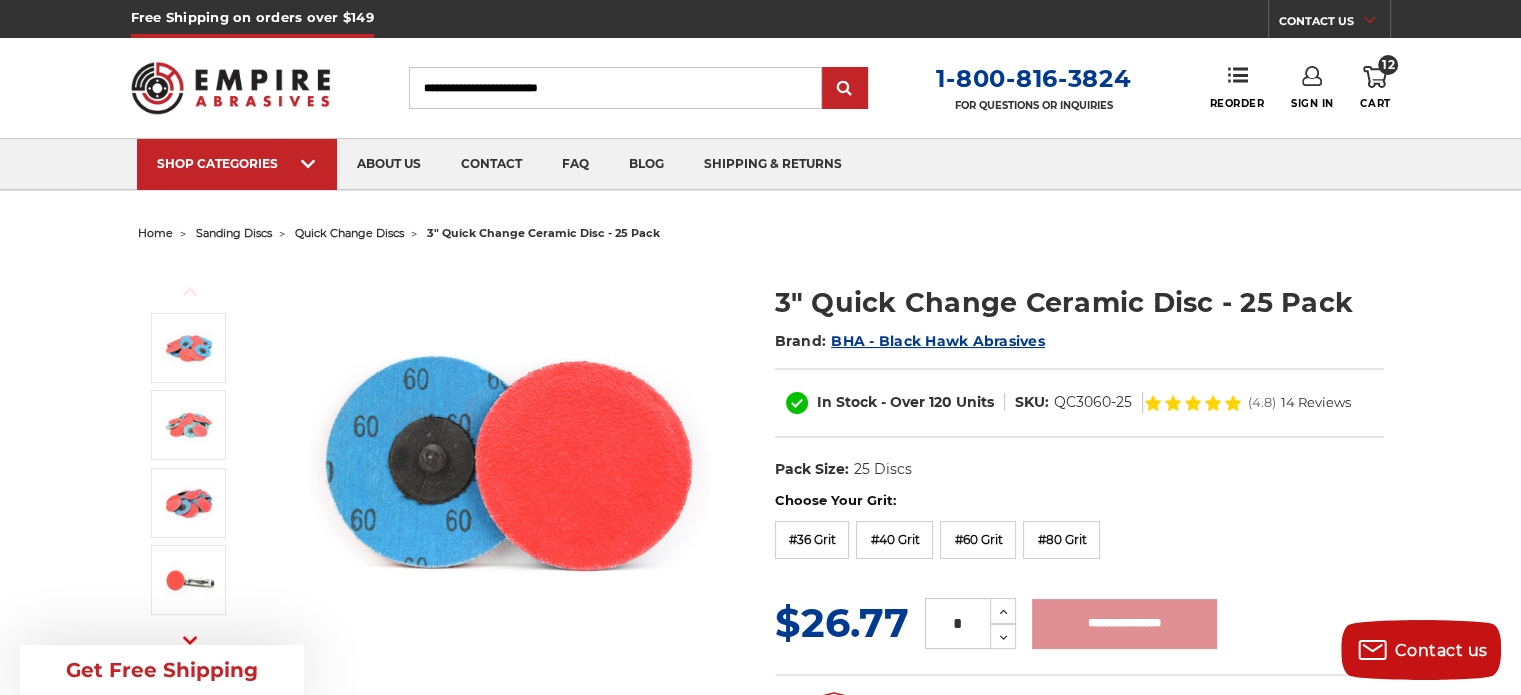 type on "**********" 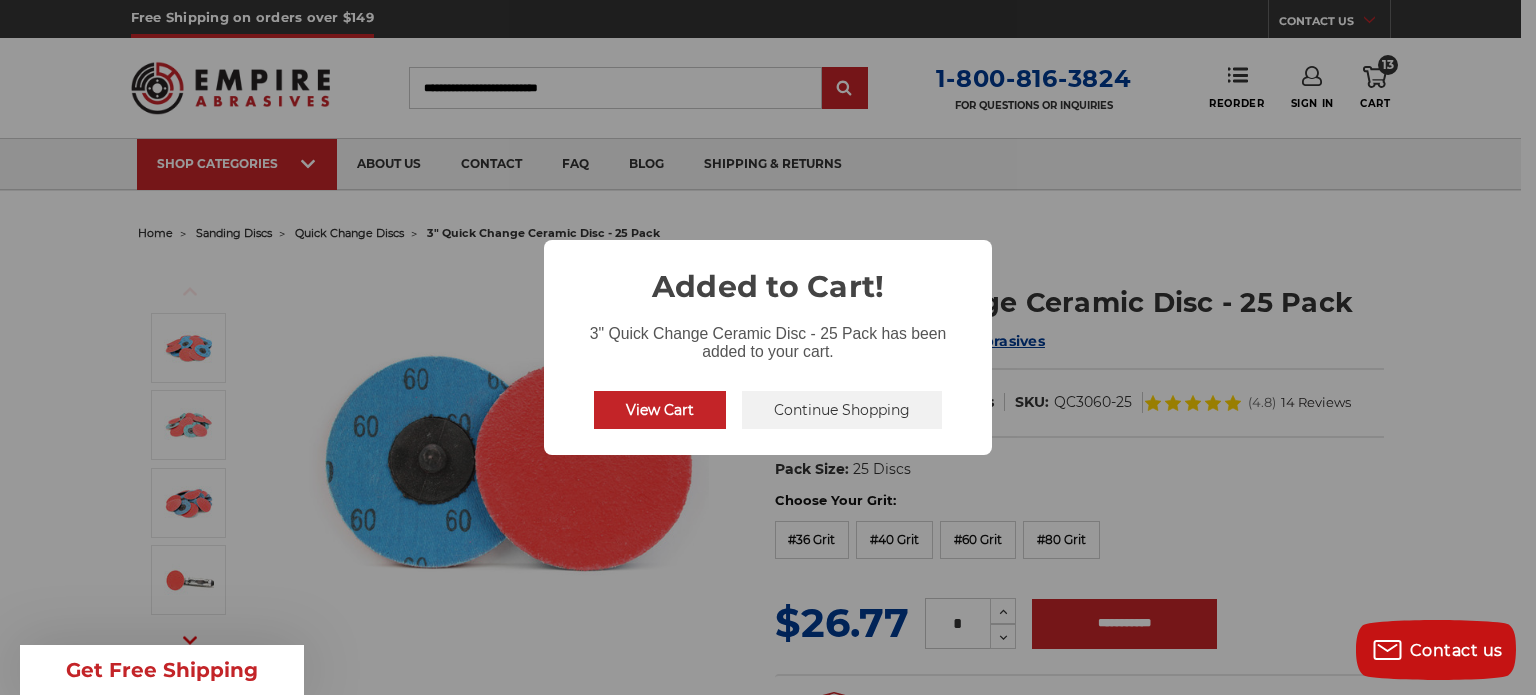 click on "View Cart" at bounding box center (660, 410) 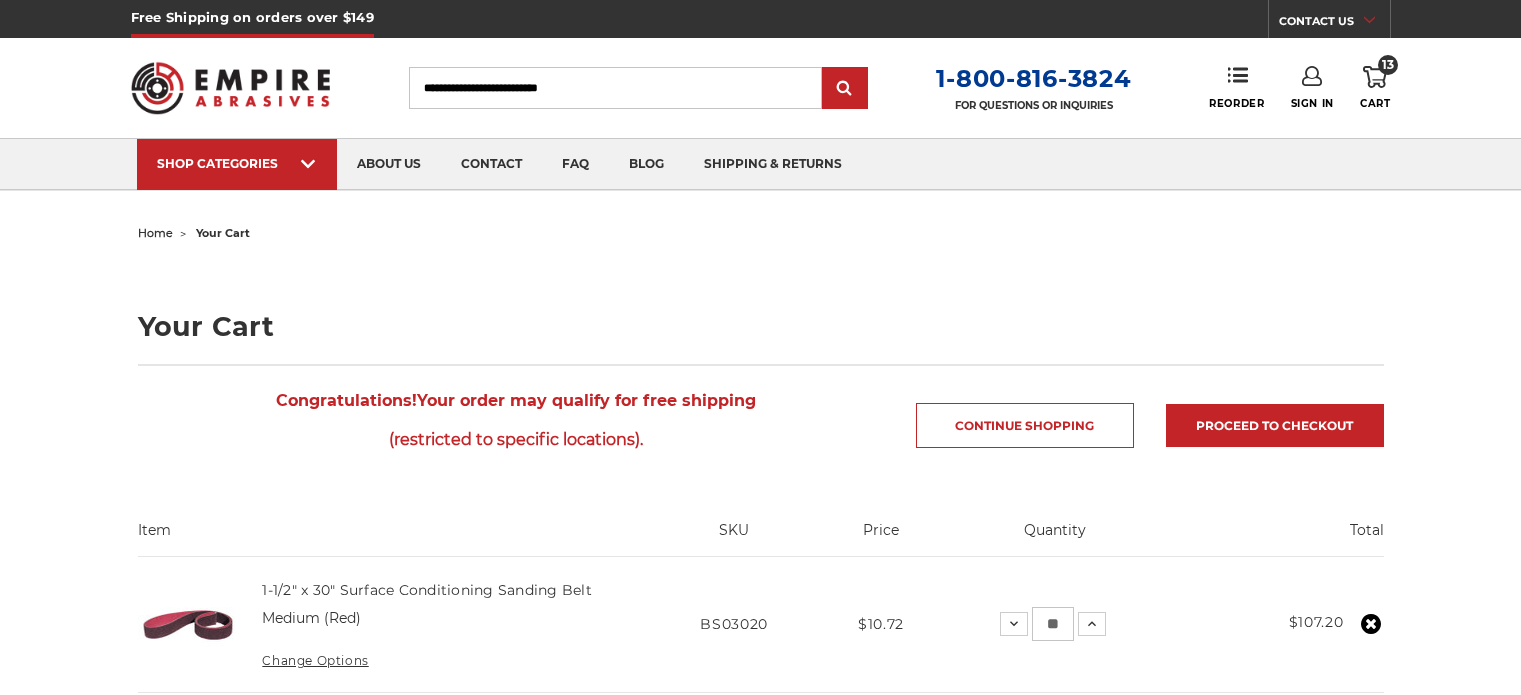 scroll, scrollTop: 0, scrollLeft: 0, axis: both 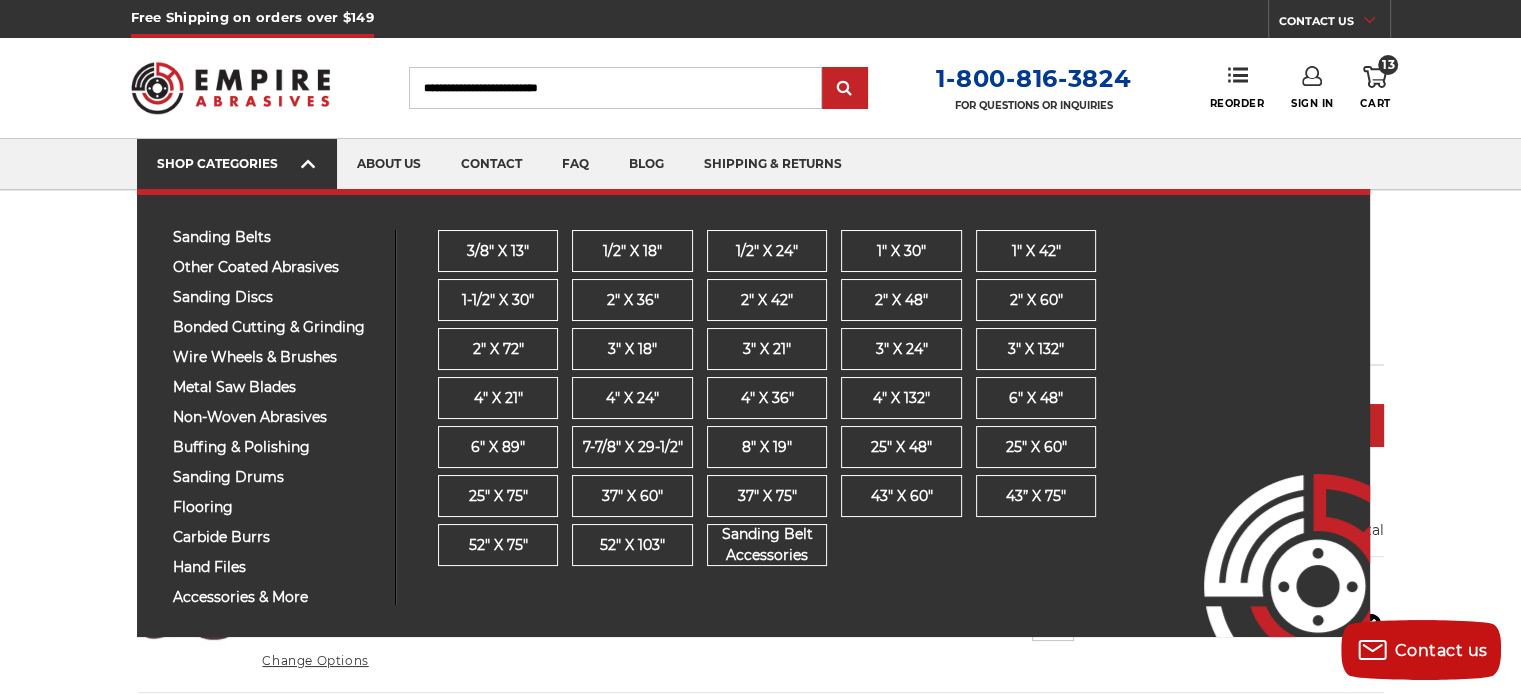 click 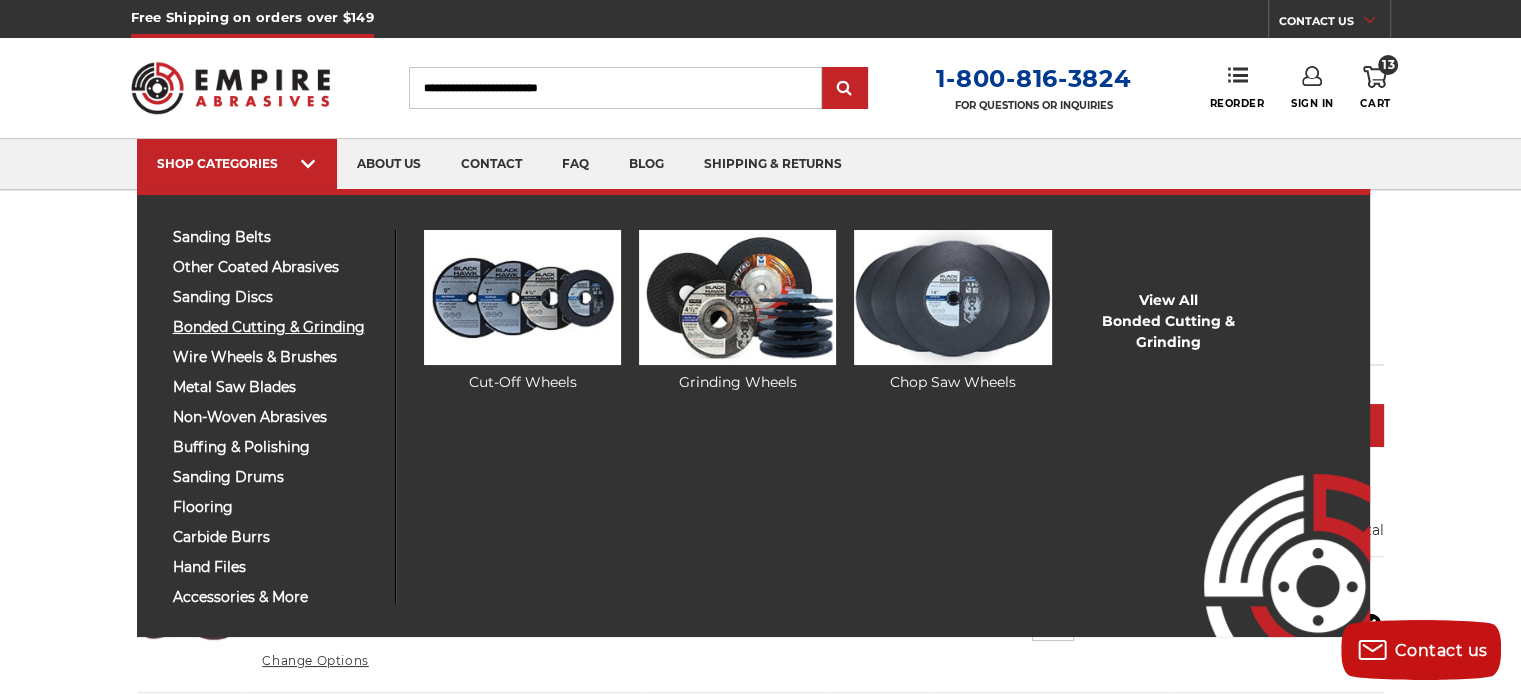 click on "bonded cutting & grinding" at bounding box center [276, 327] 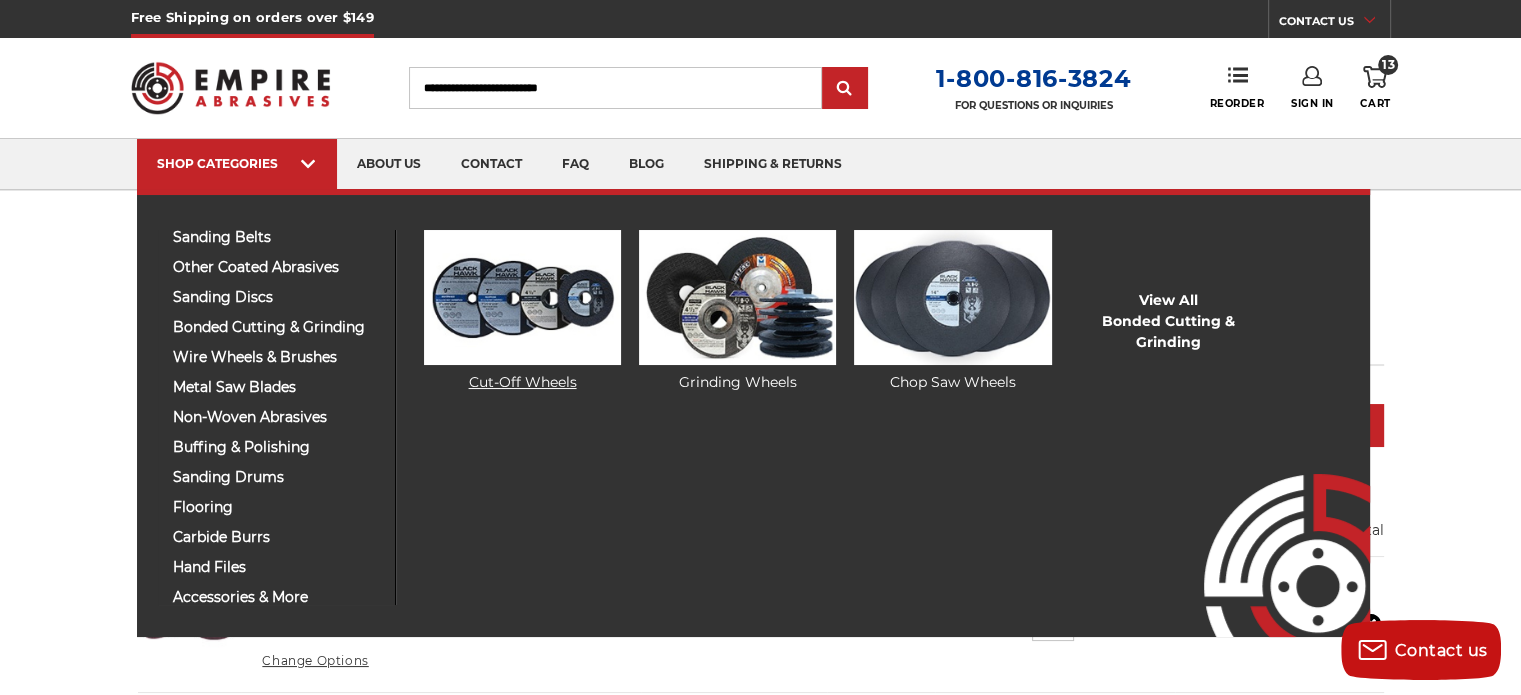 click at bounding box center (522, 297) 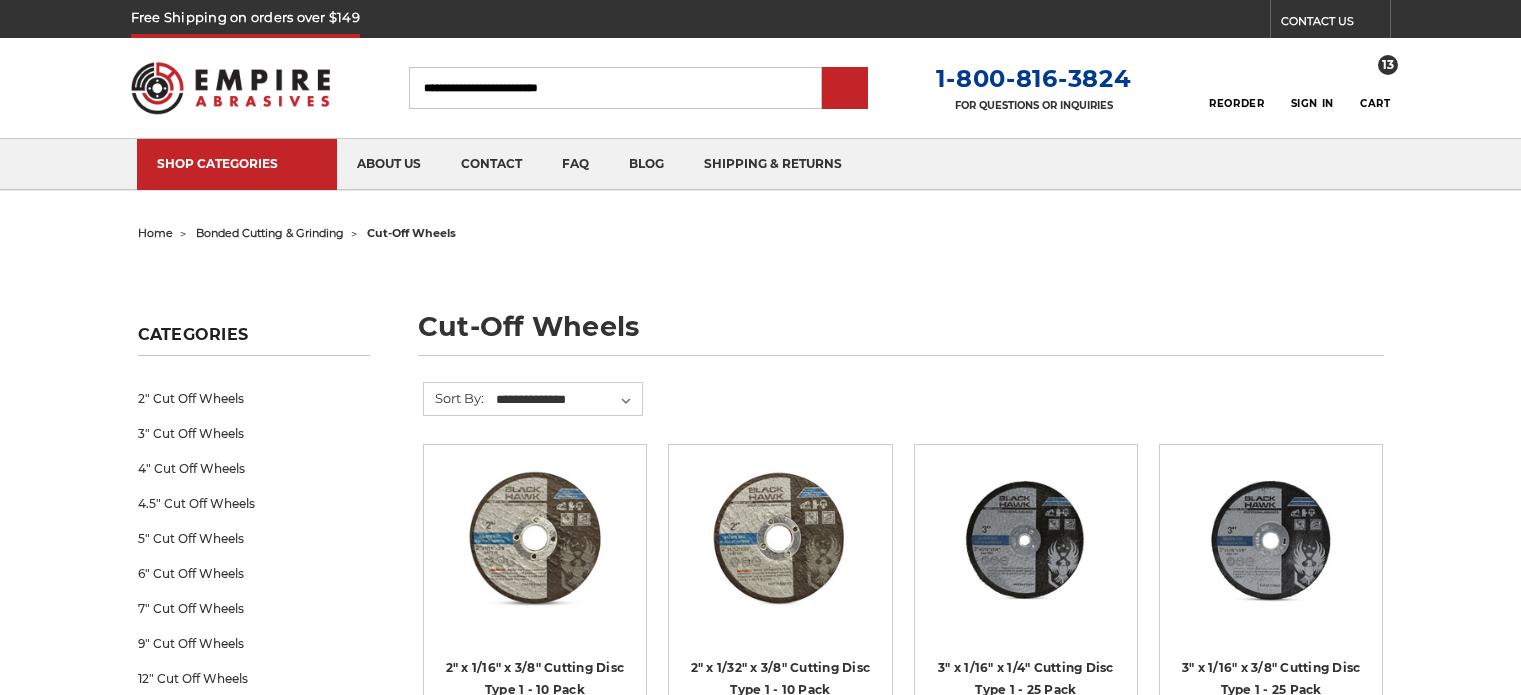 scroll, scrollTop: 0, scrollLeft: 0, axis: both 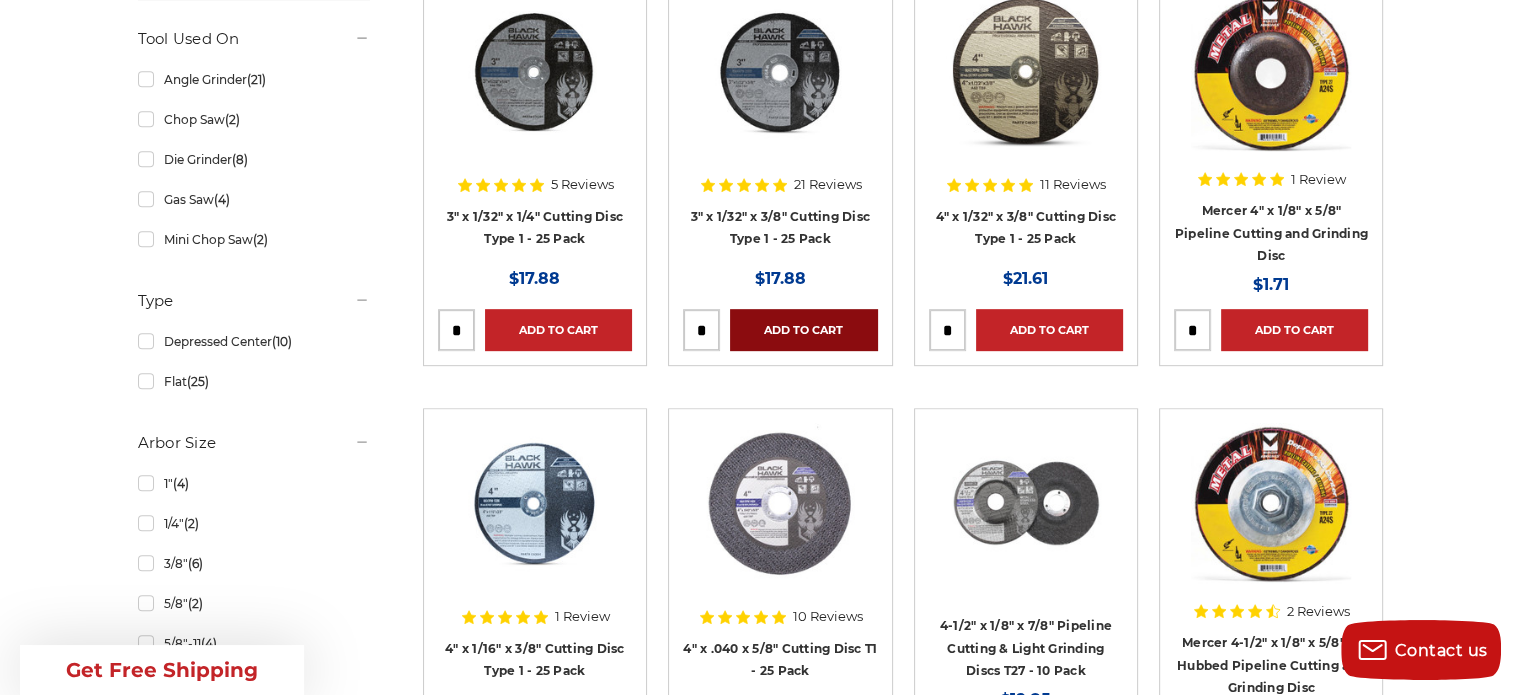 click on "Add to Cart" at bounding box center (803, 330) 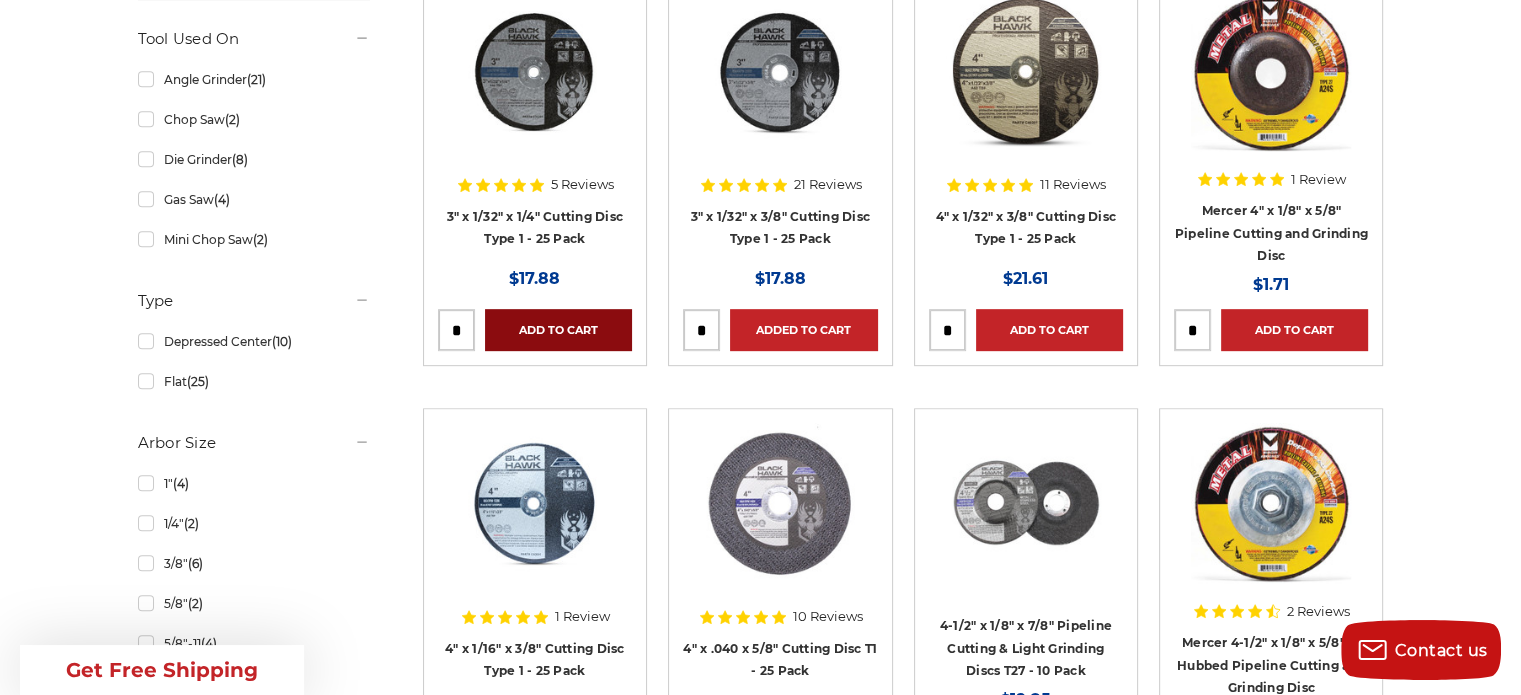 click on "Add to Cart" at bounding box center [558, 330] 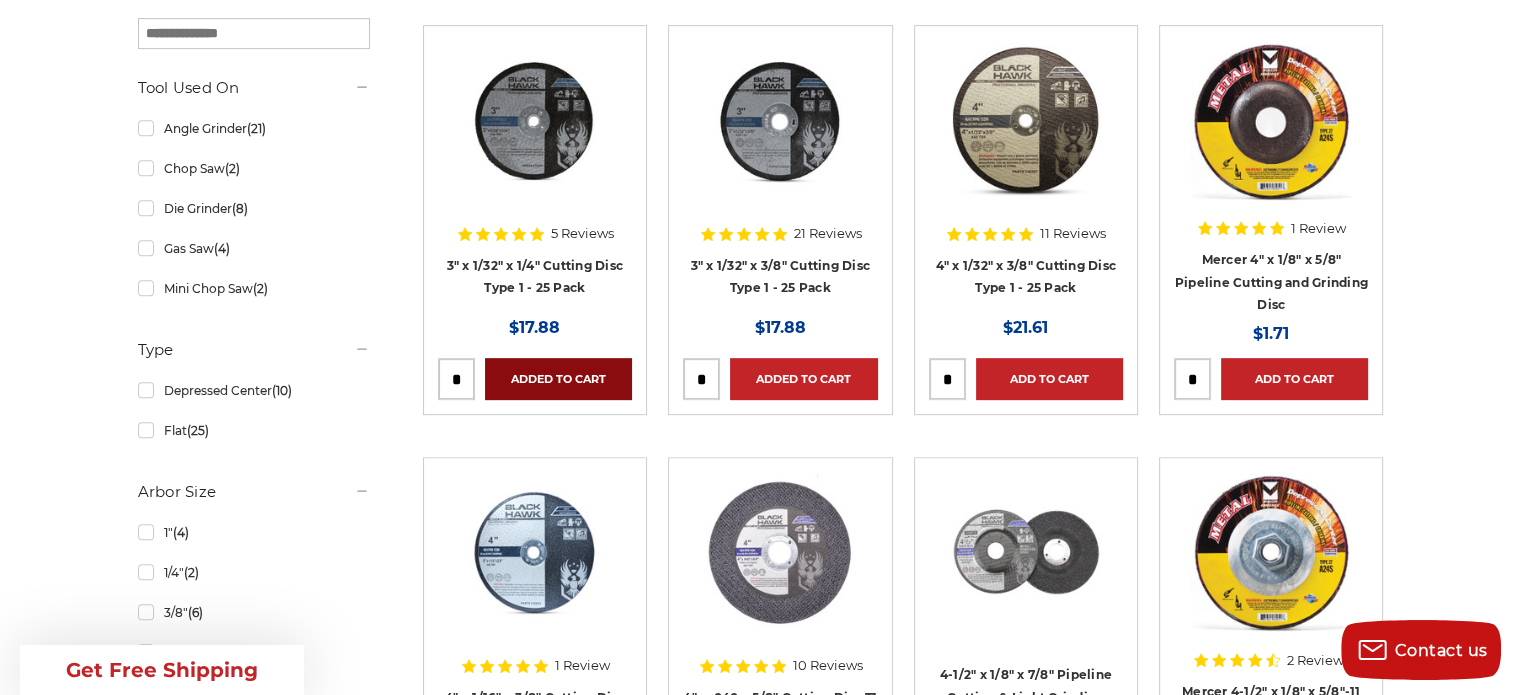 scroll, scrollTop: 900, scrollLeft: 0, axis: vertical 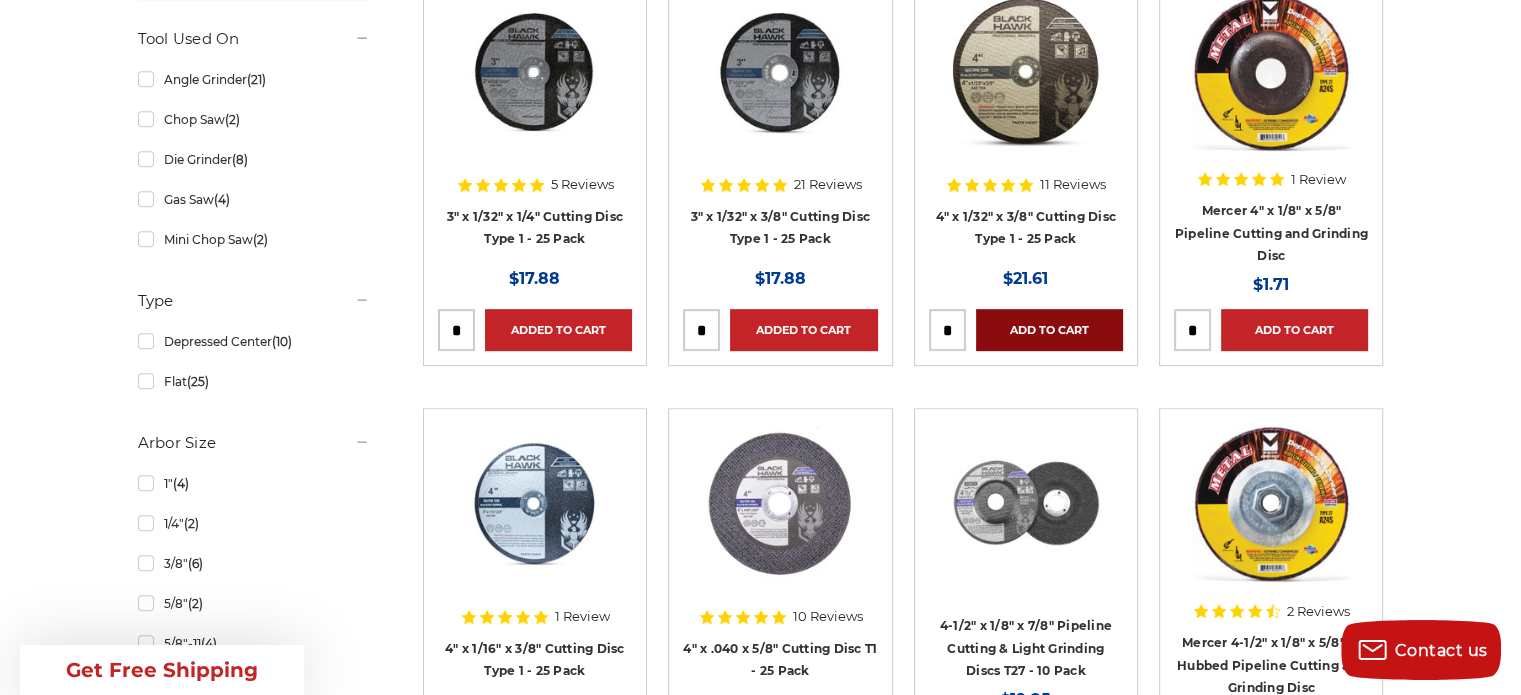 click on "Add to Cart" at bounding box center (1049, 330) 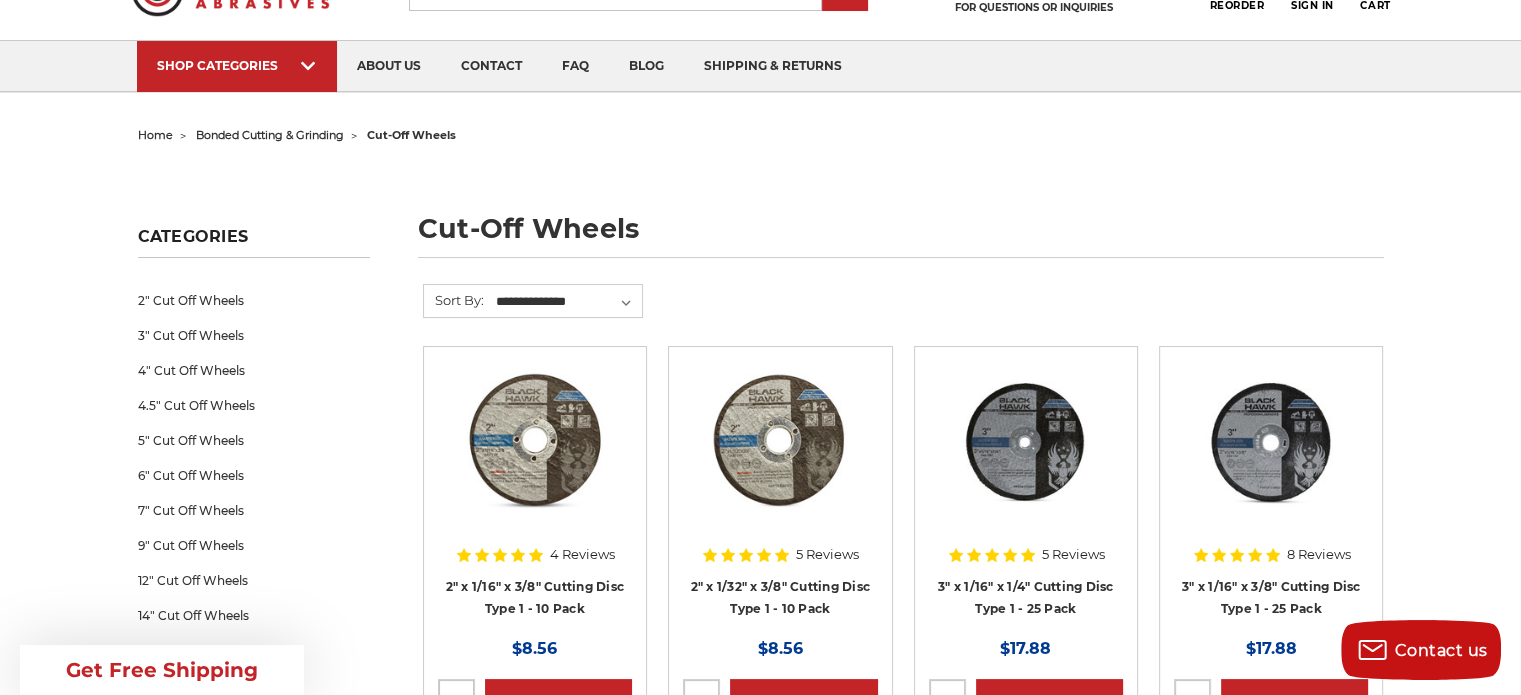 scroll, scrollTop: 0, scrollLeft: 0, axis: both 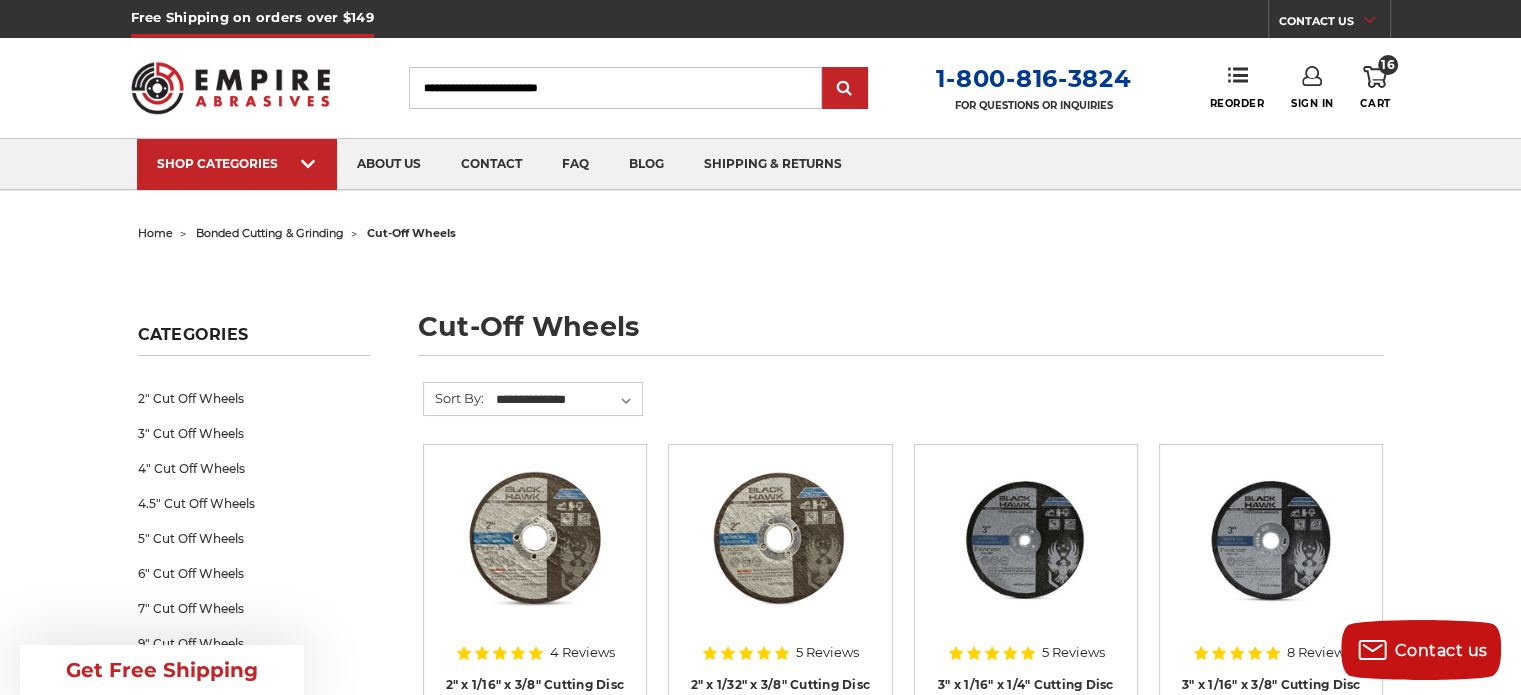 click on "16
Cart" at bounding box center [1375, 88] 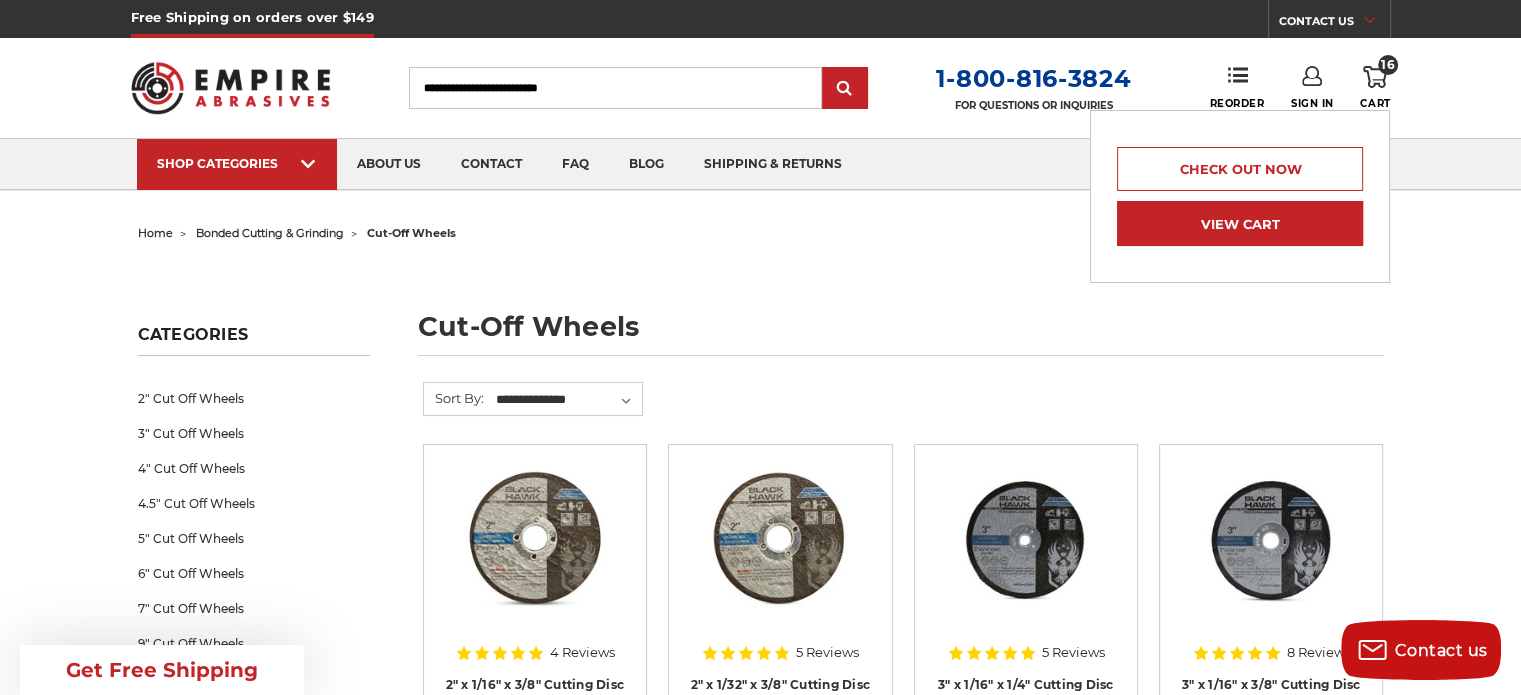click on "View Cart" at bounding box center (1240, 223) 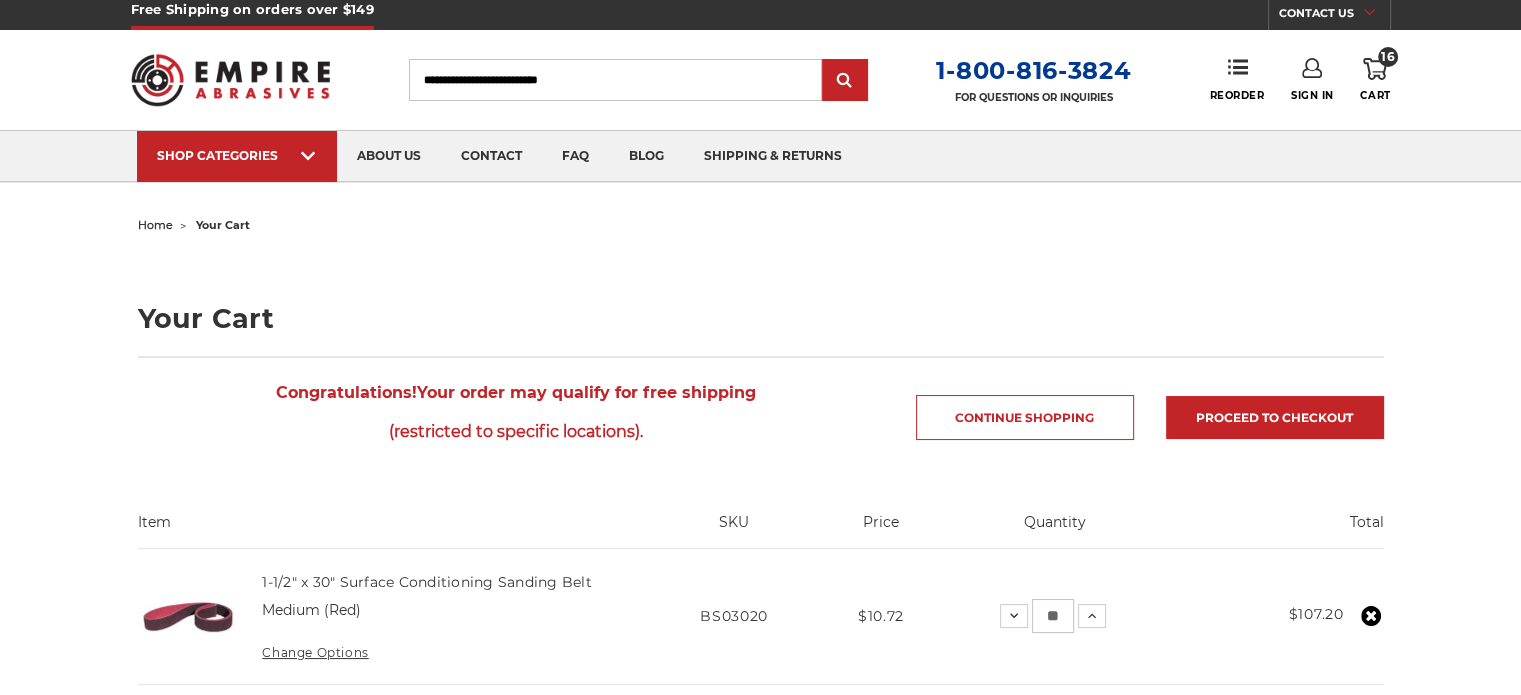scroll, scrollTop: 500, scrollLeft: 0, axis: vertical 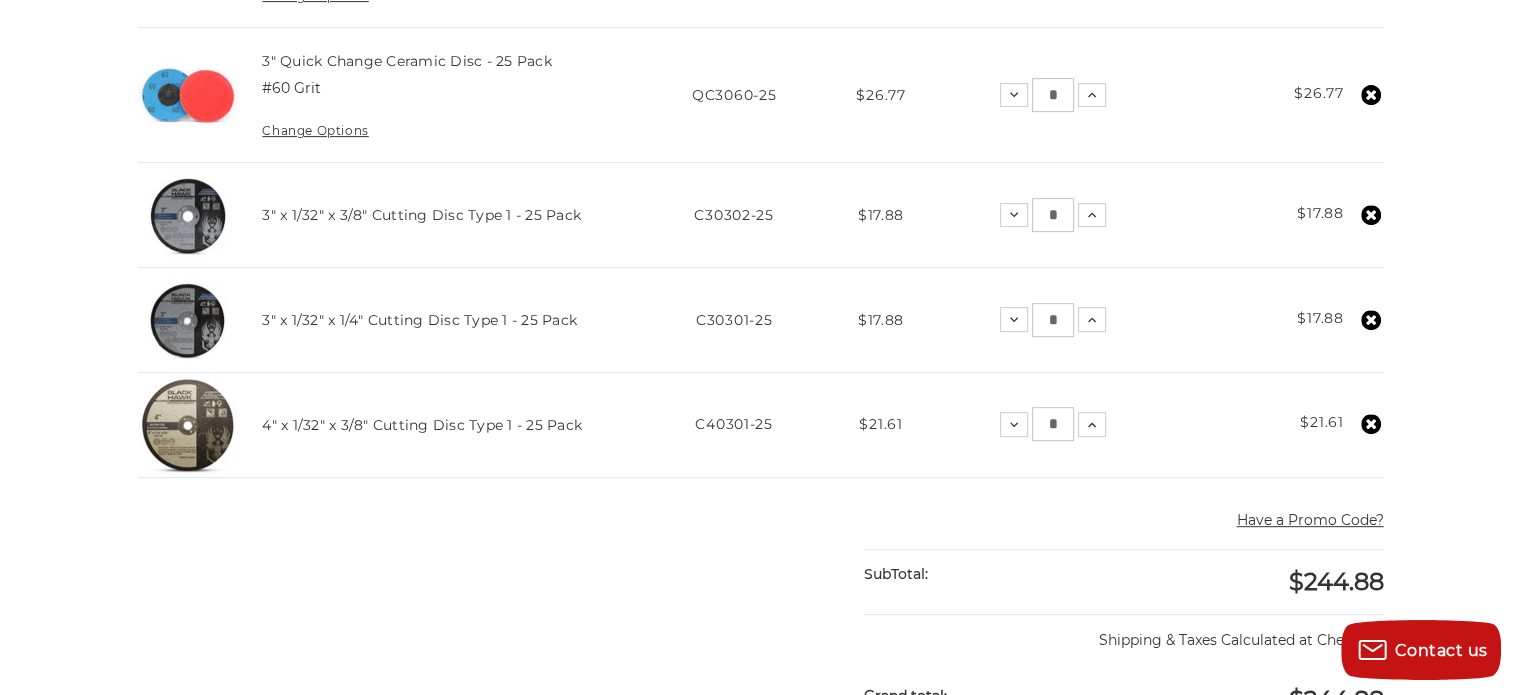 click 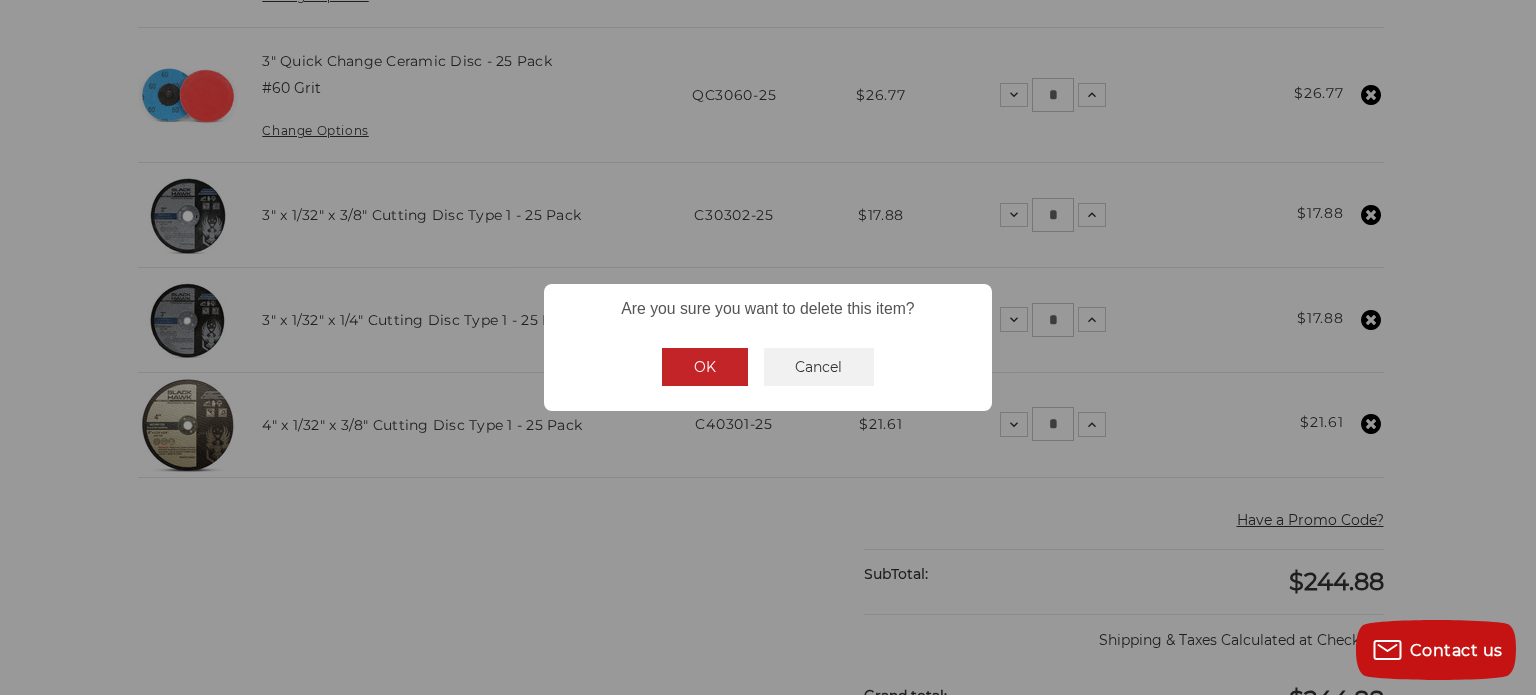 click on "OK" at bounding box center (705, 367) 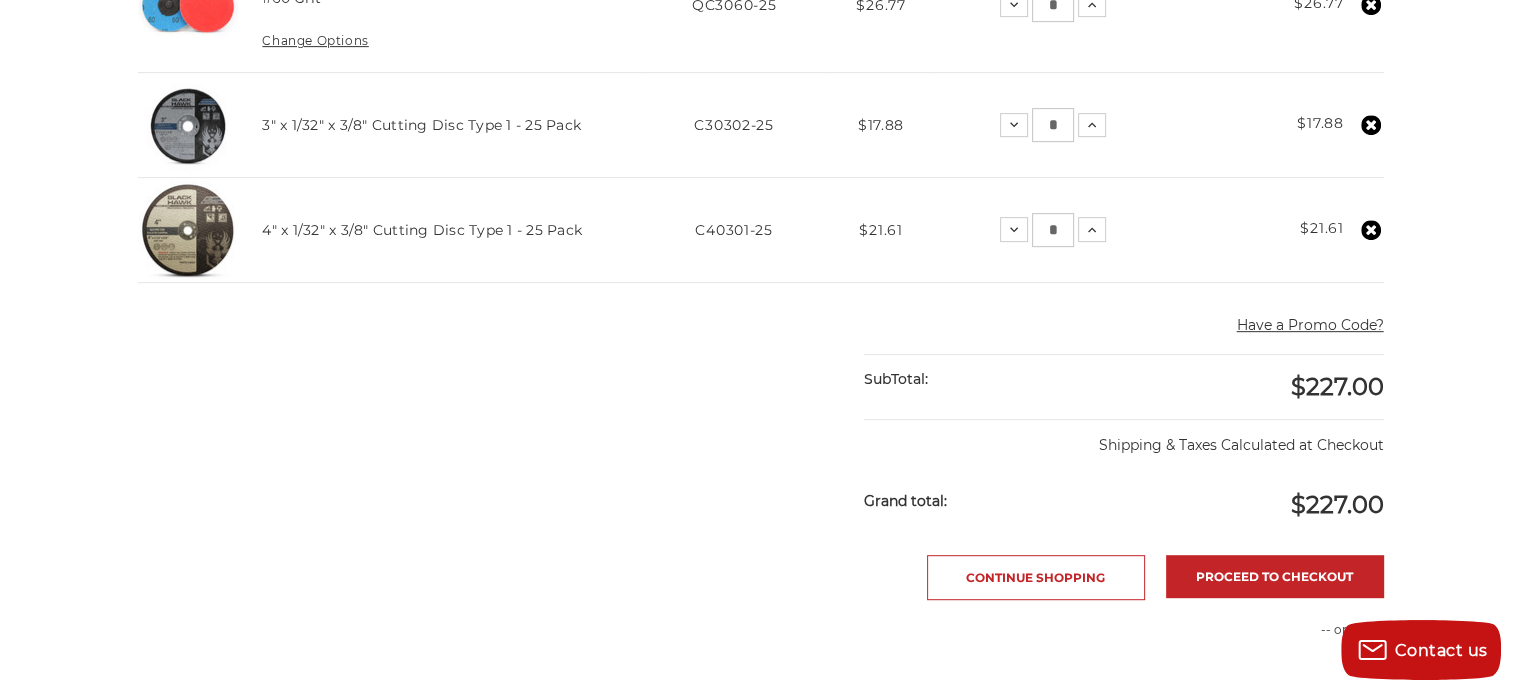 scroll, scrollTop: 900, scrollLeft: 0, axis: vertical 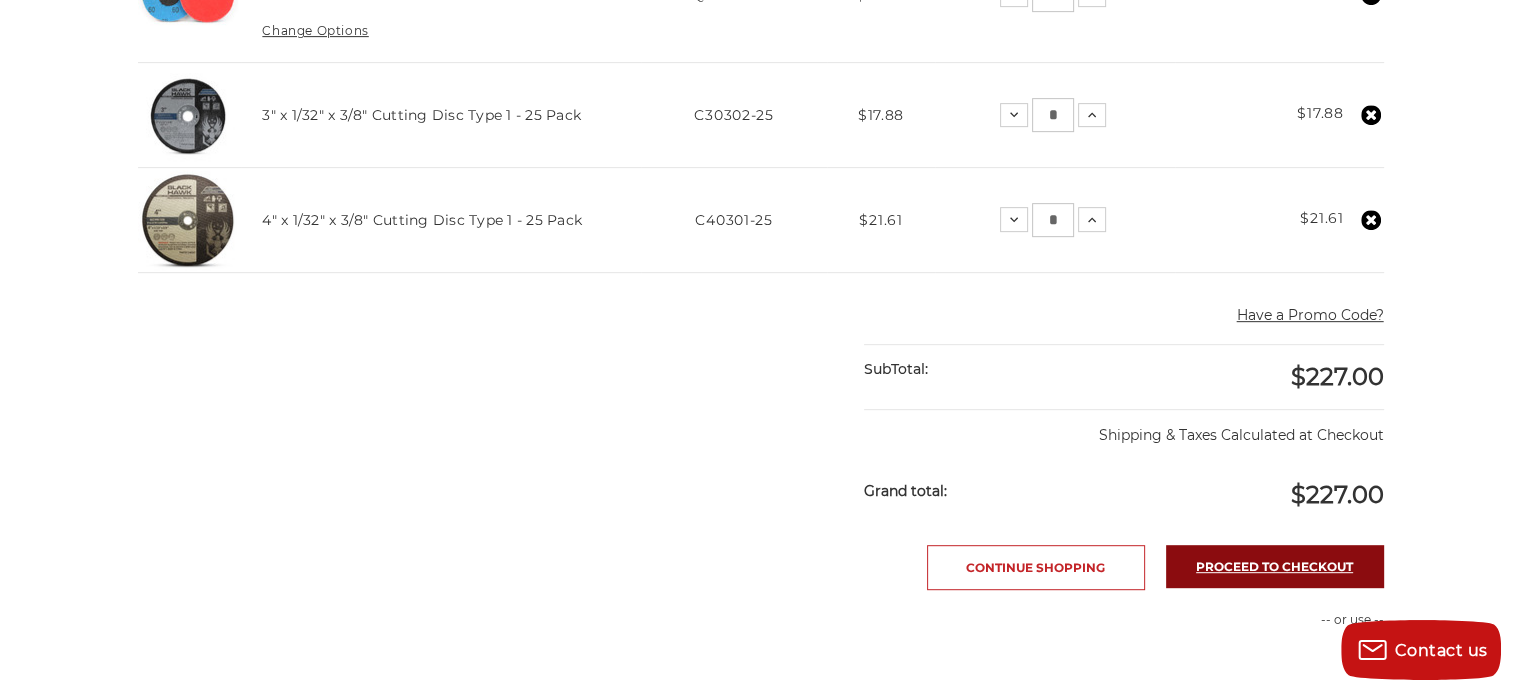 click on "Proceed to checkout" at bounding box center [1275, 566] 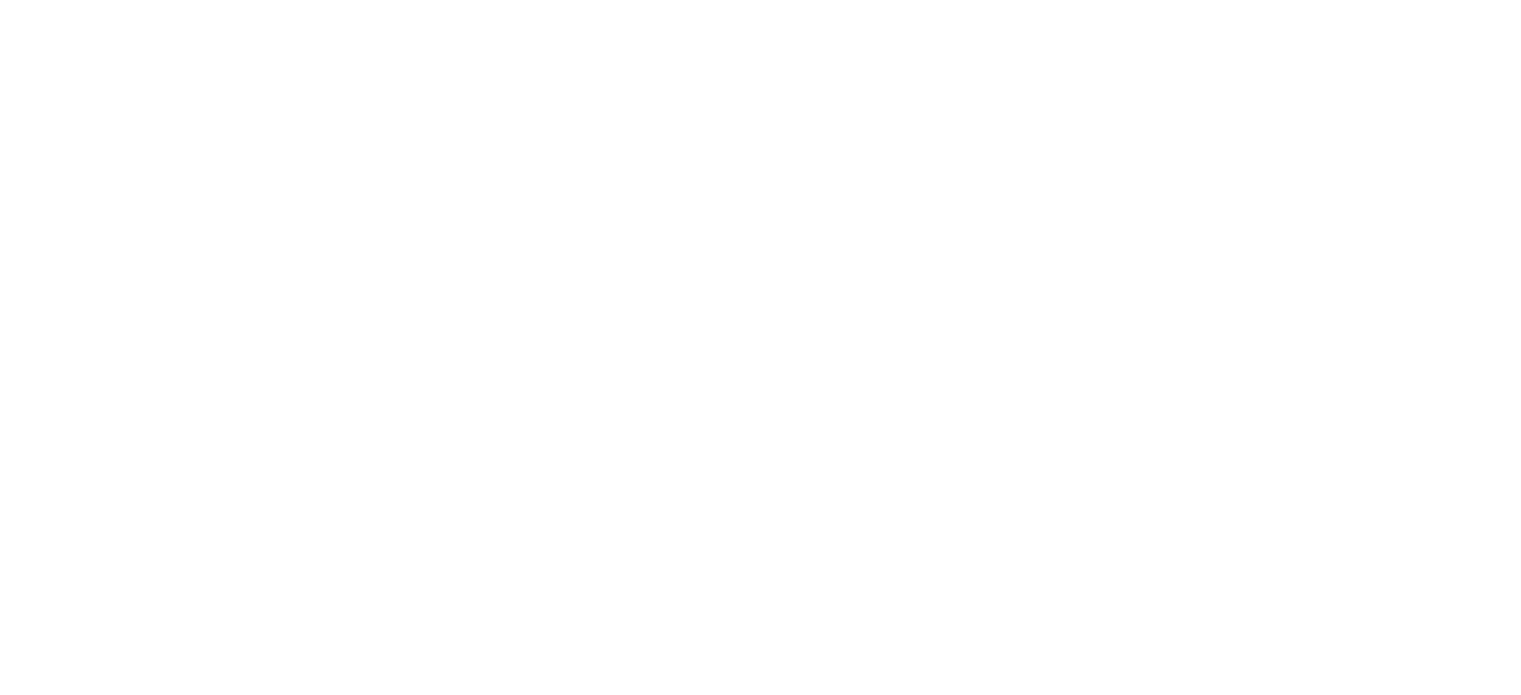 scroll, scrollTop: 0, scrollLeft: 0, axis: both 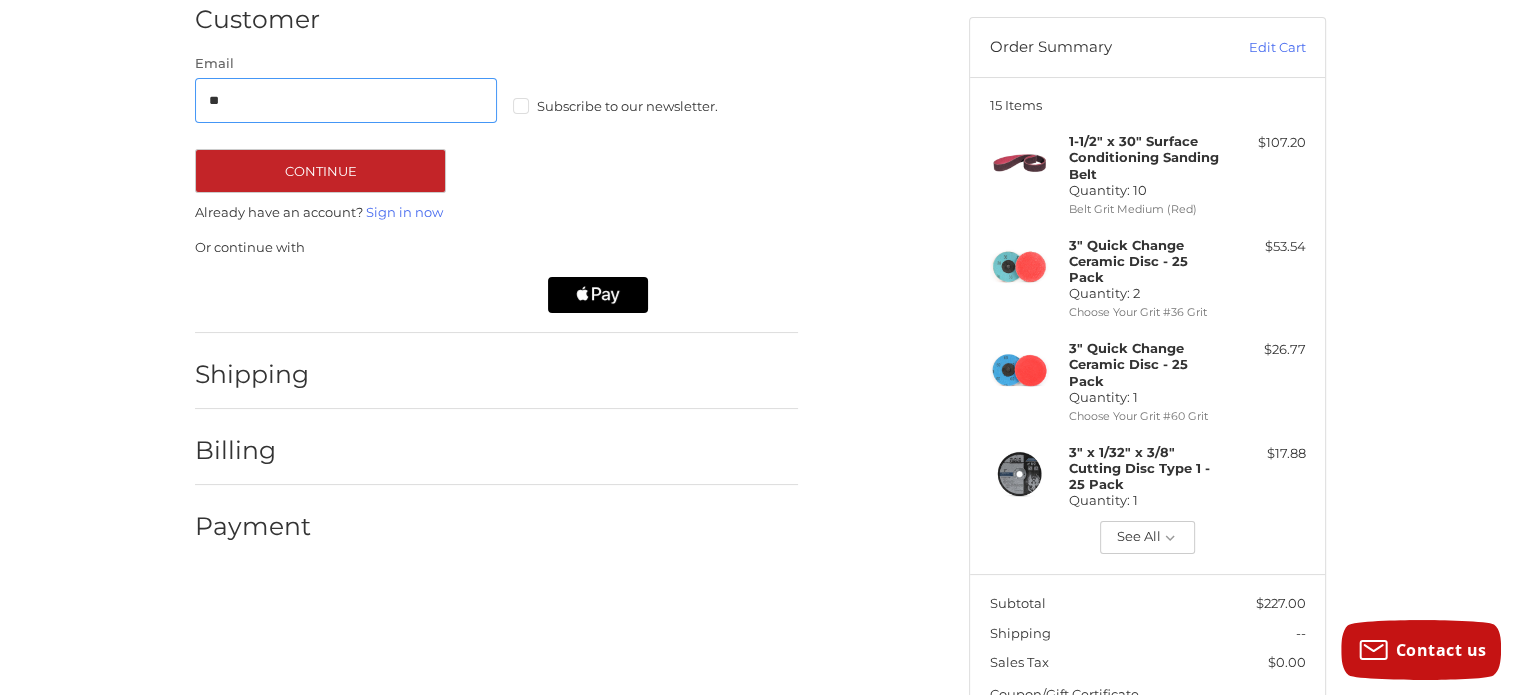 type on "**********" 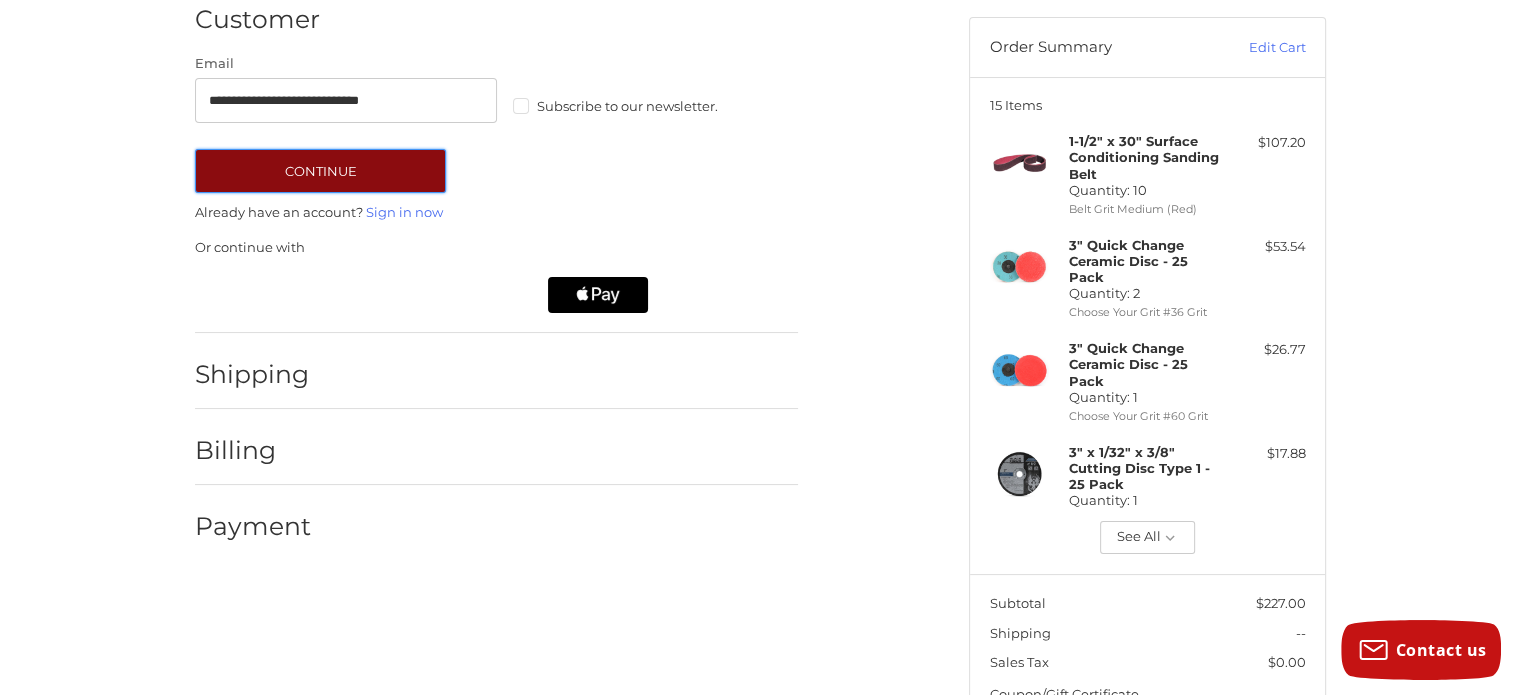 click on "Continue" at bounding box center (320, 171) 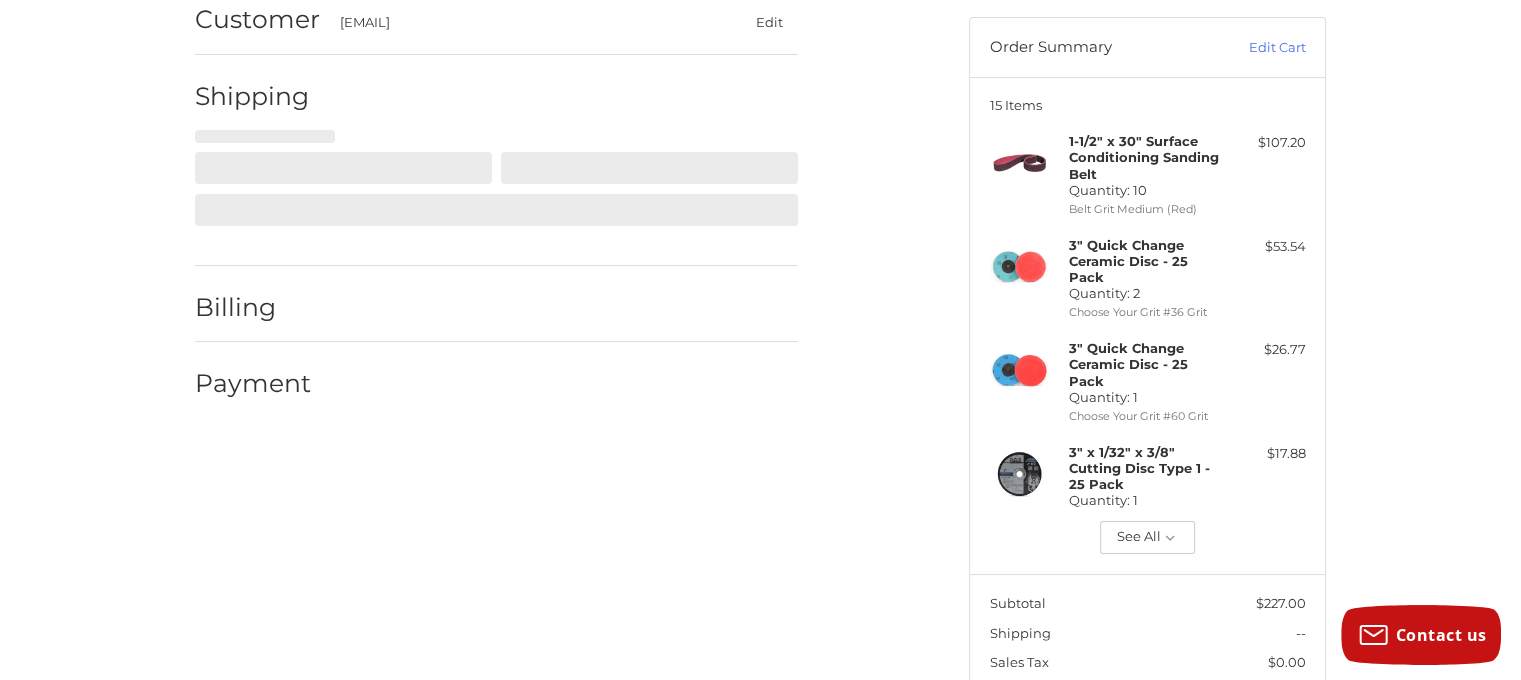 select on "**" 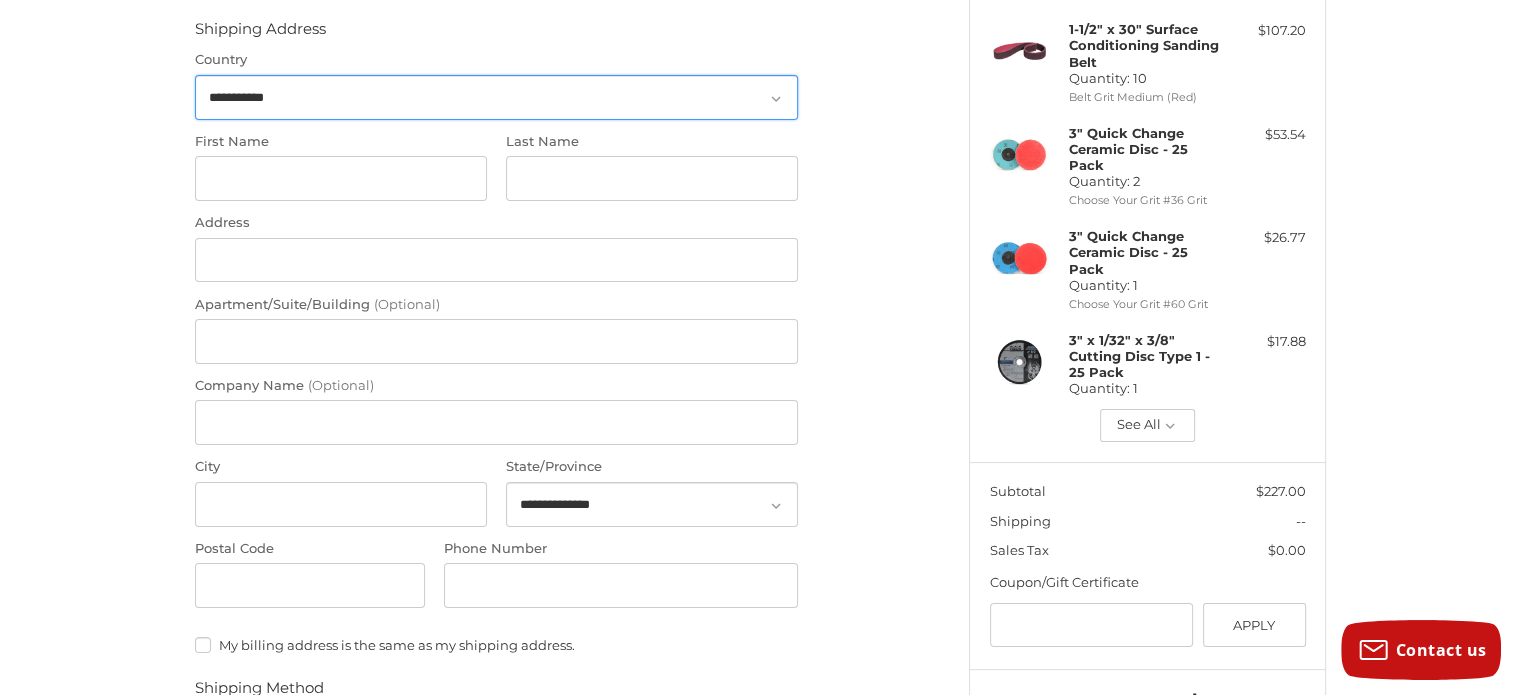 scroll, scrollTop: 294, scrollLeft: 0, axis: vertical 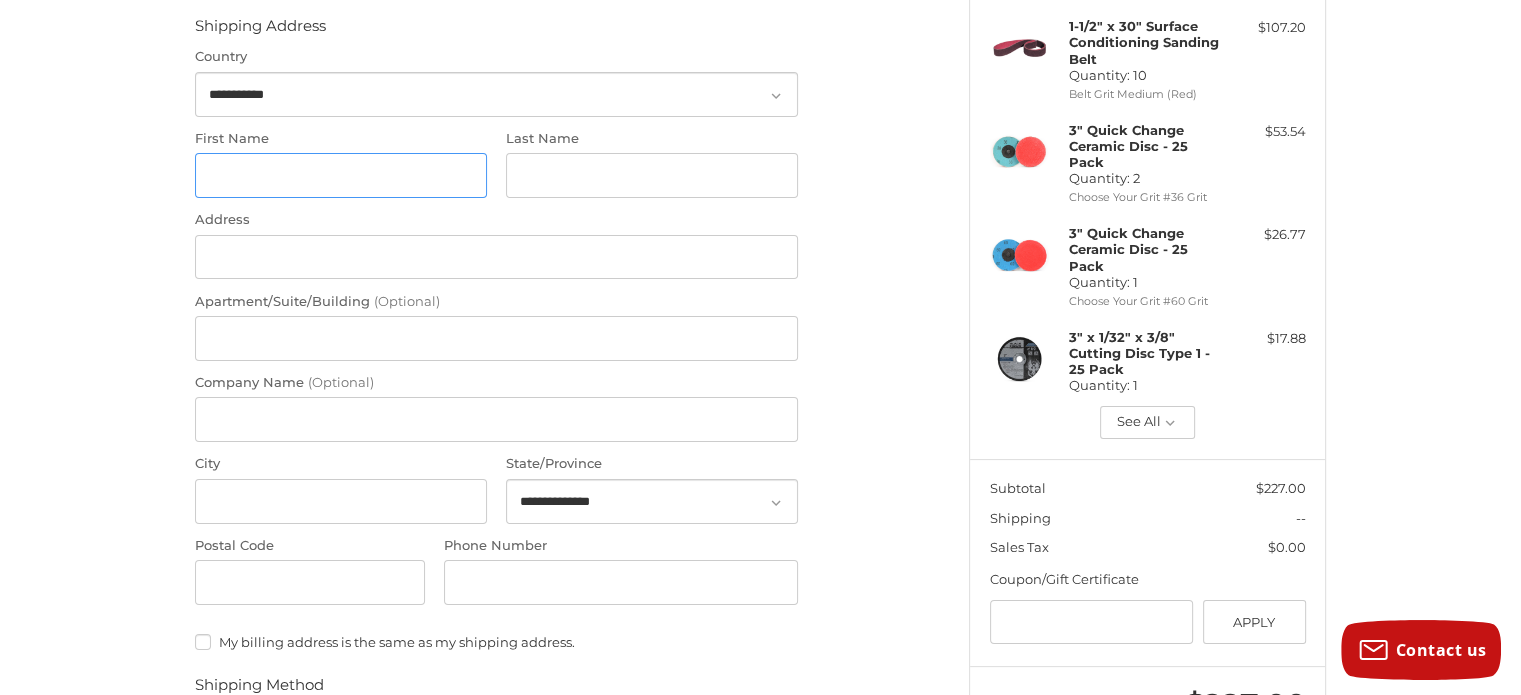 click on "First Name" at bounding box center (341, 175) 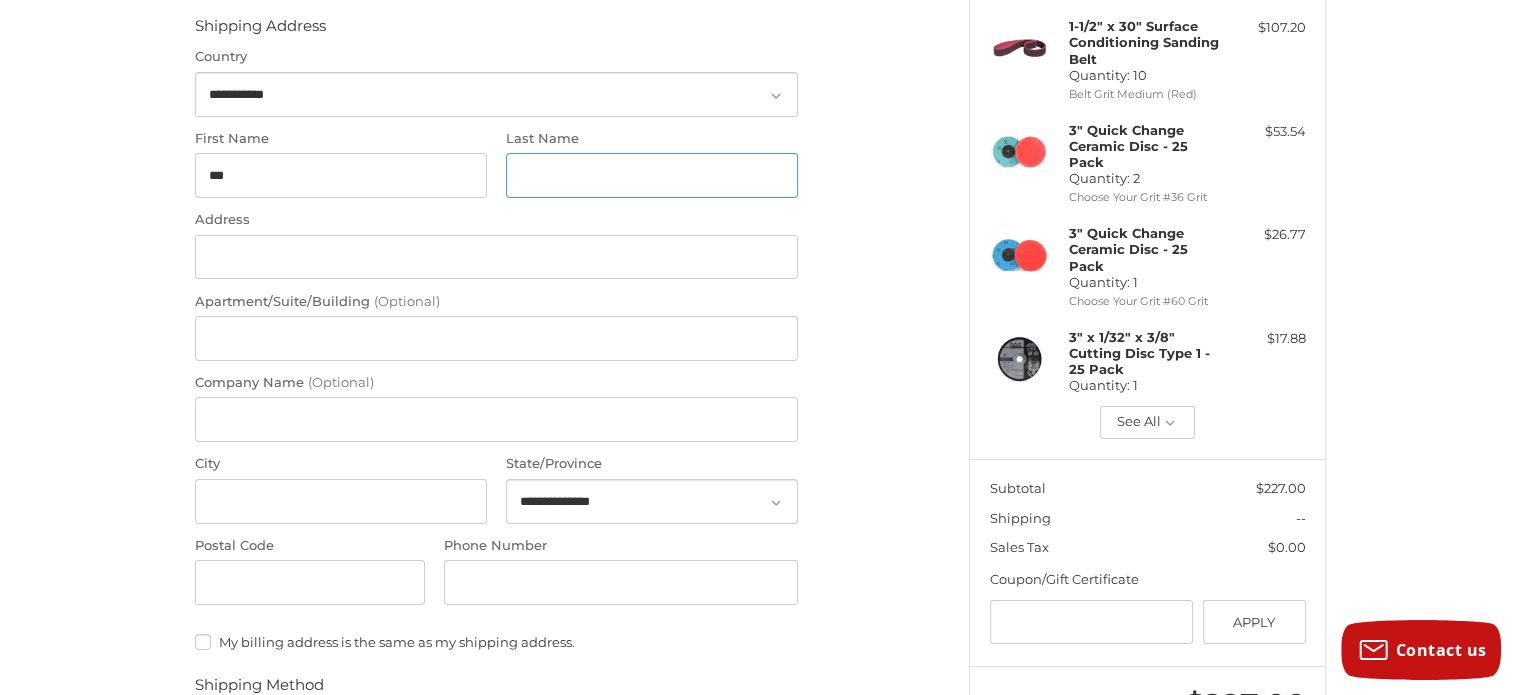 type on "******" 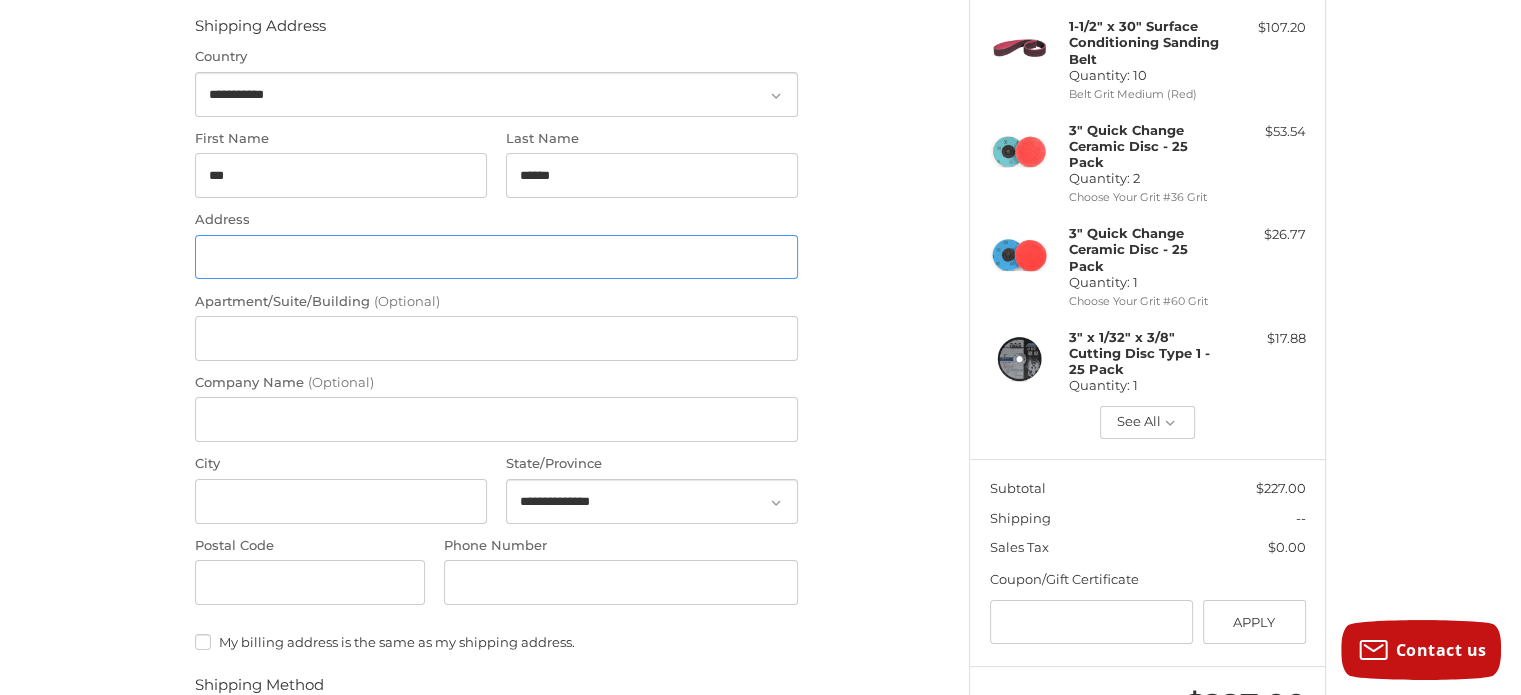 type on "**********" 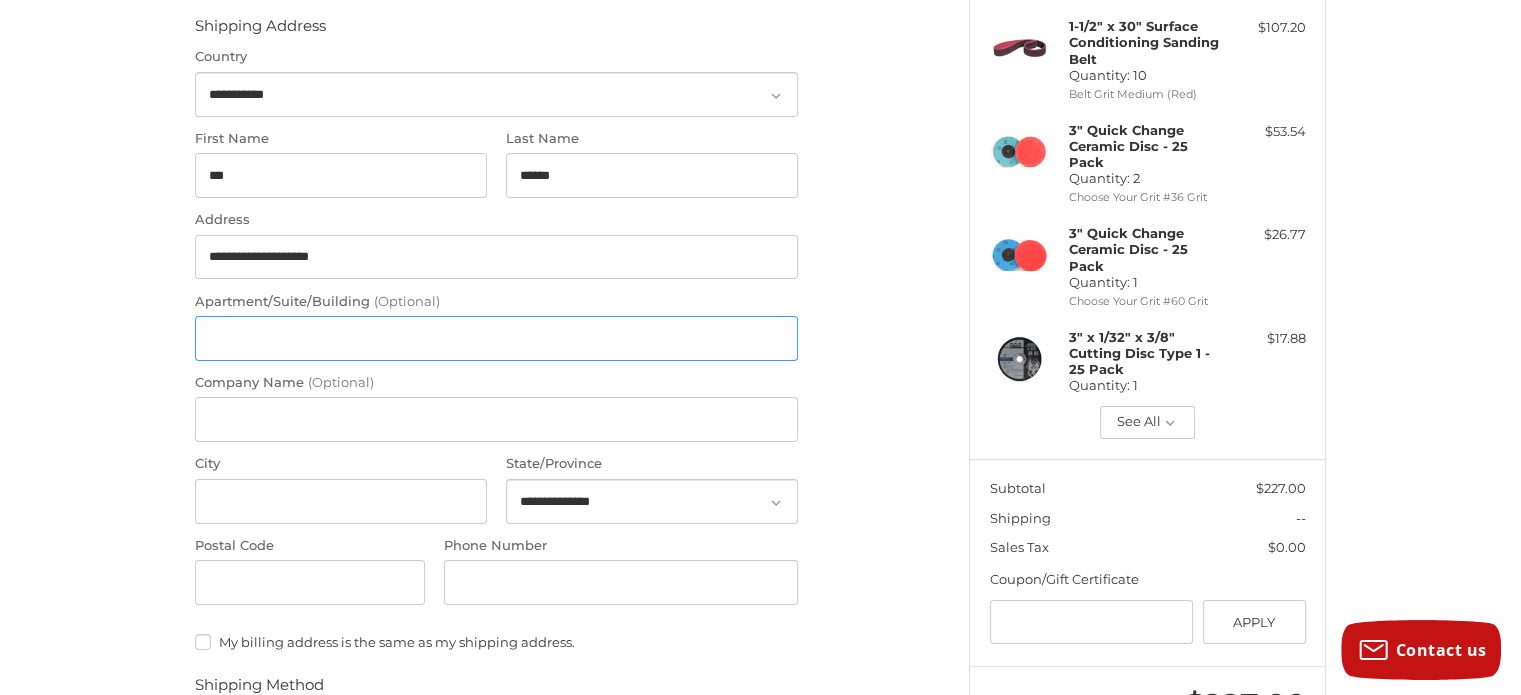 type on "*********" 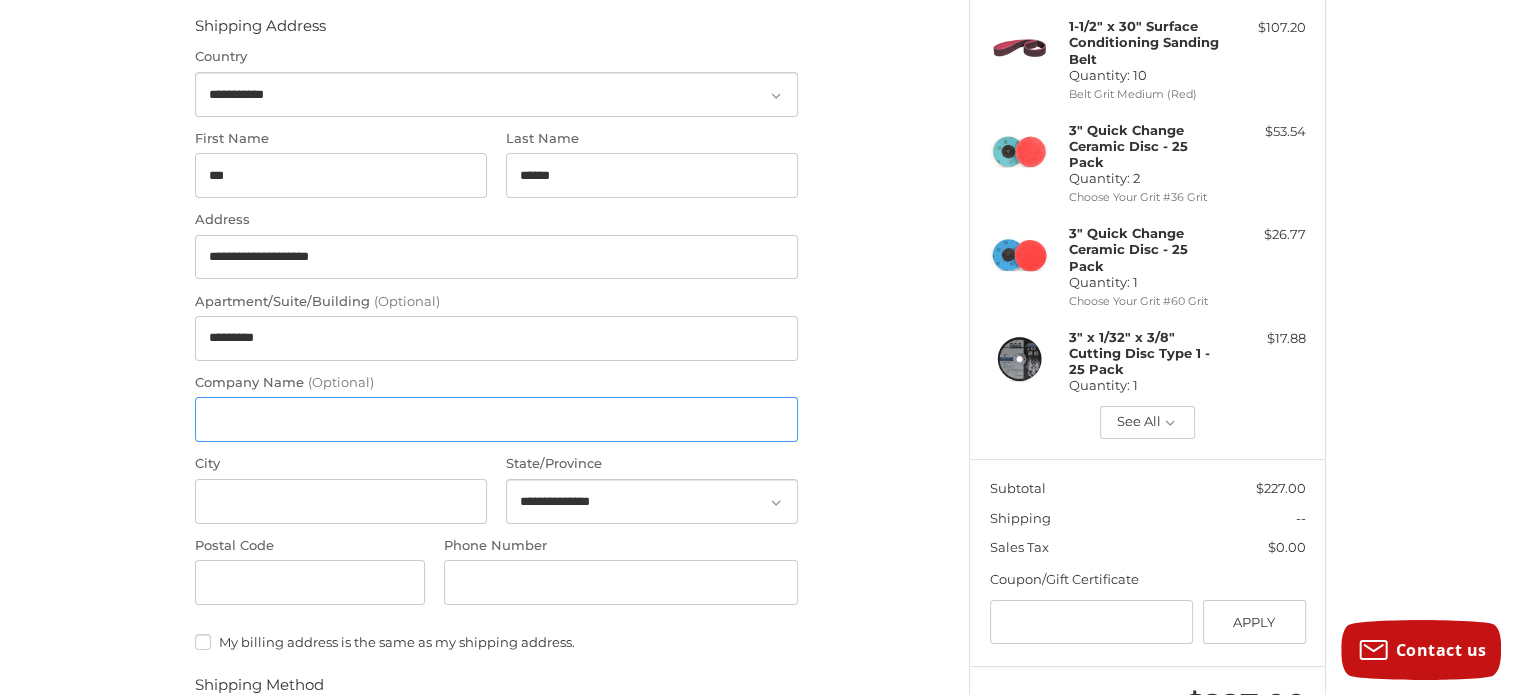 type on "**********" 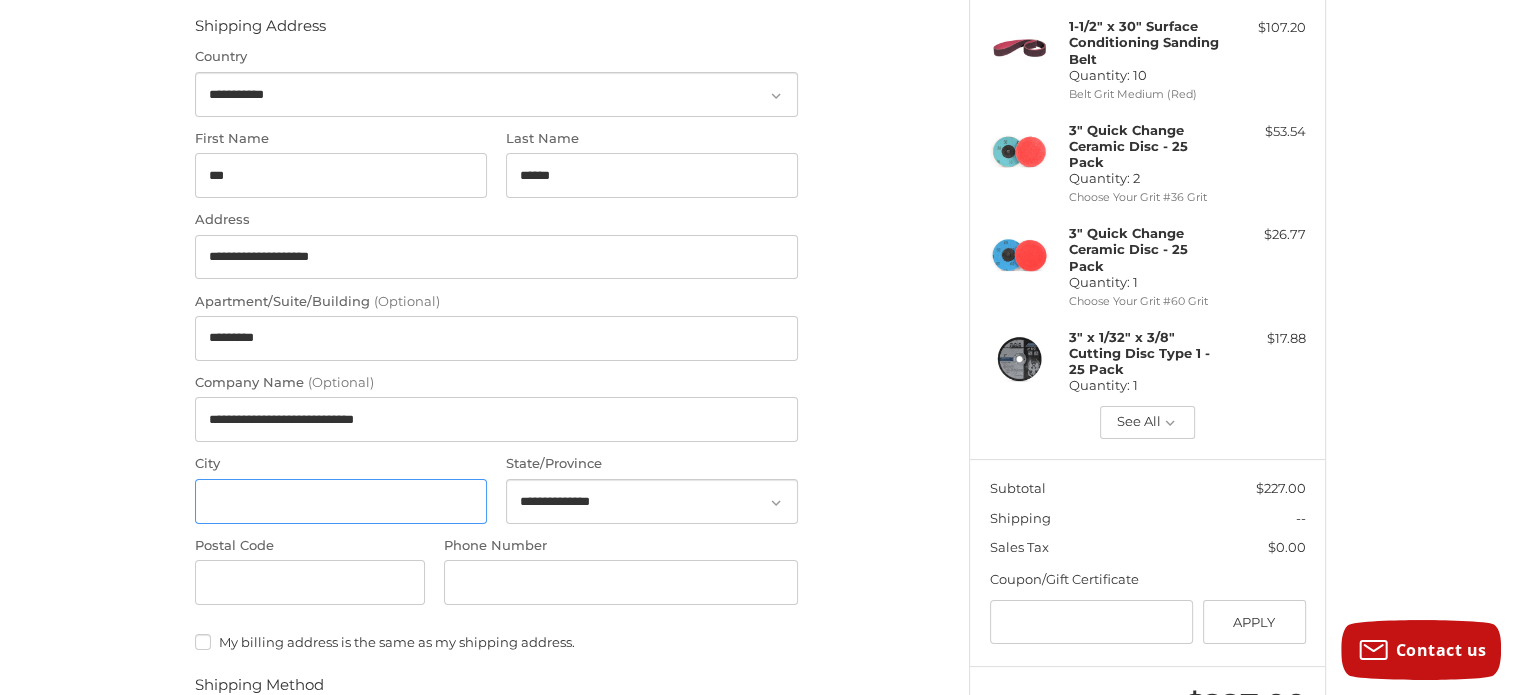type on "**********" 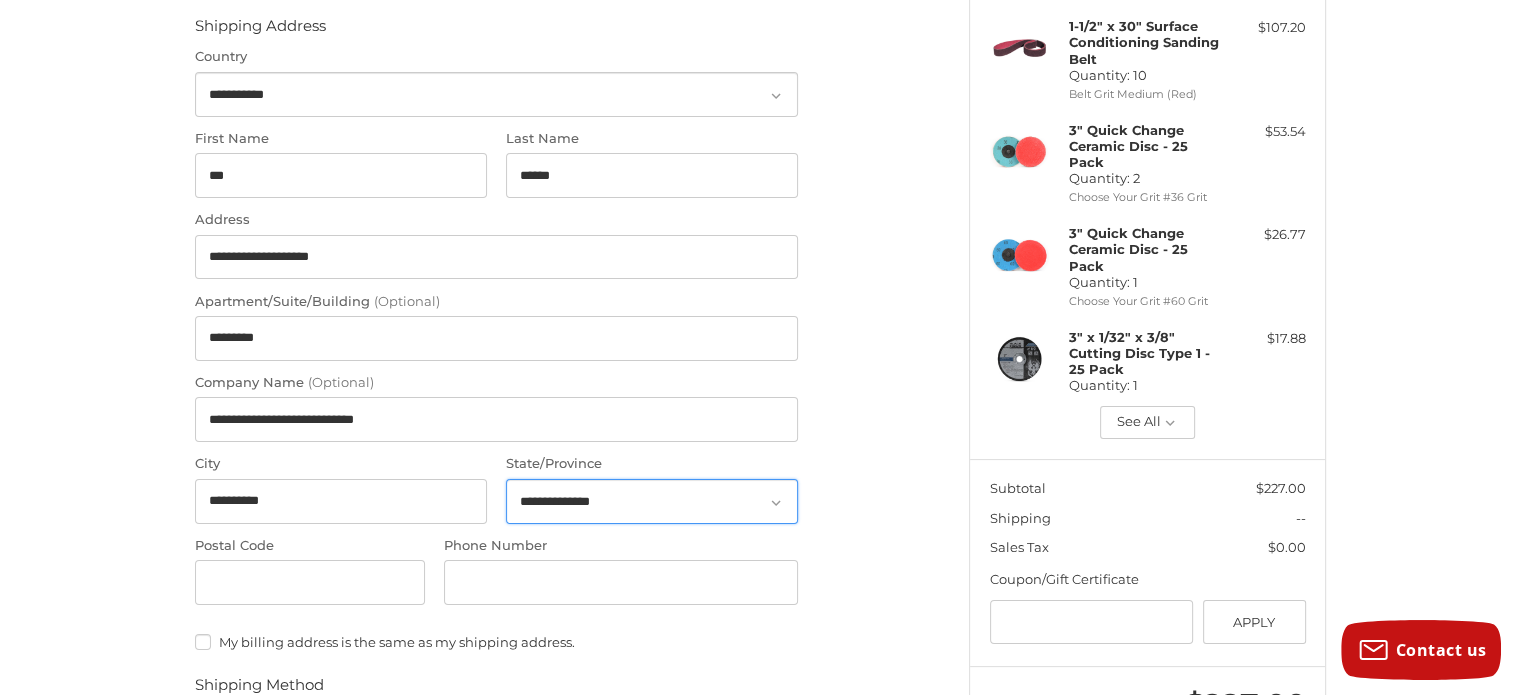 select on "**" 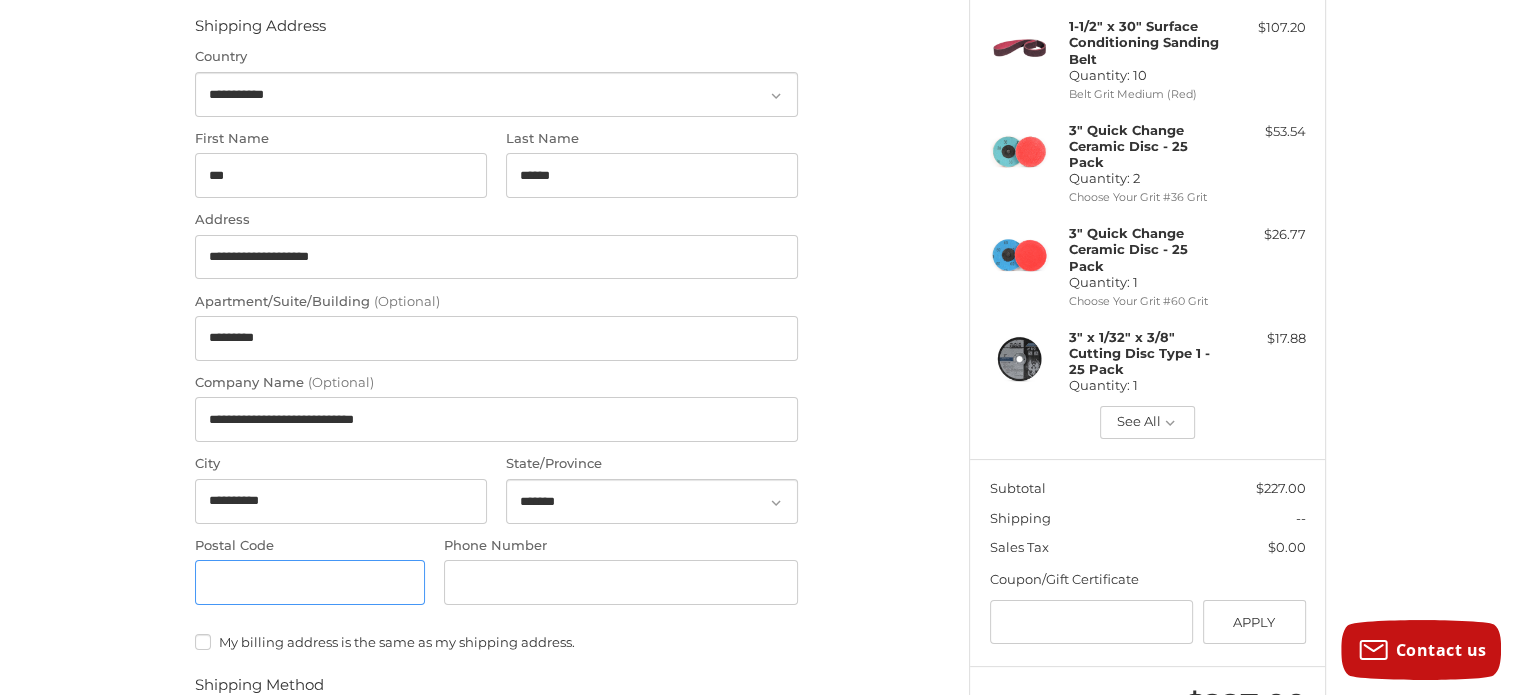 type on "*****" 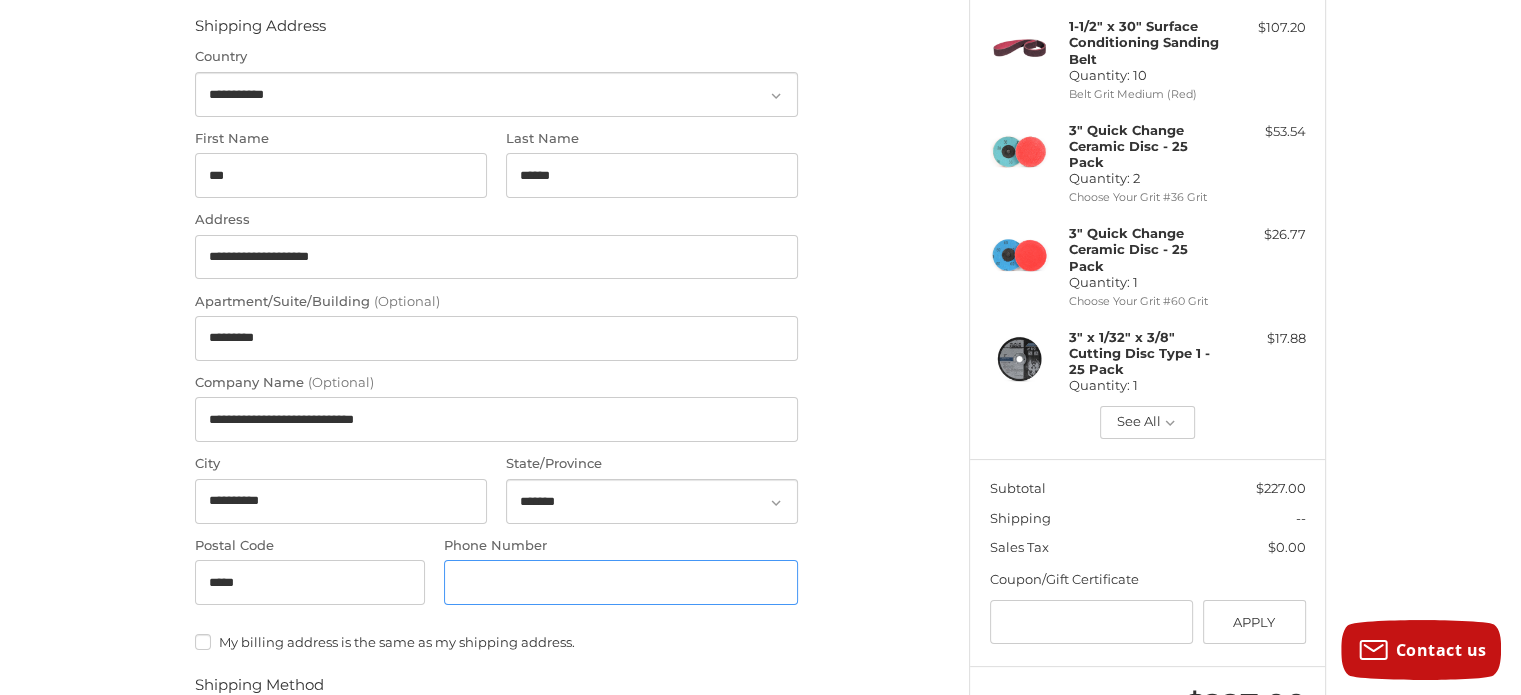 type on "**********" 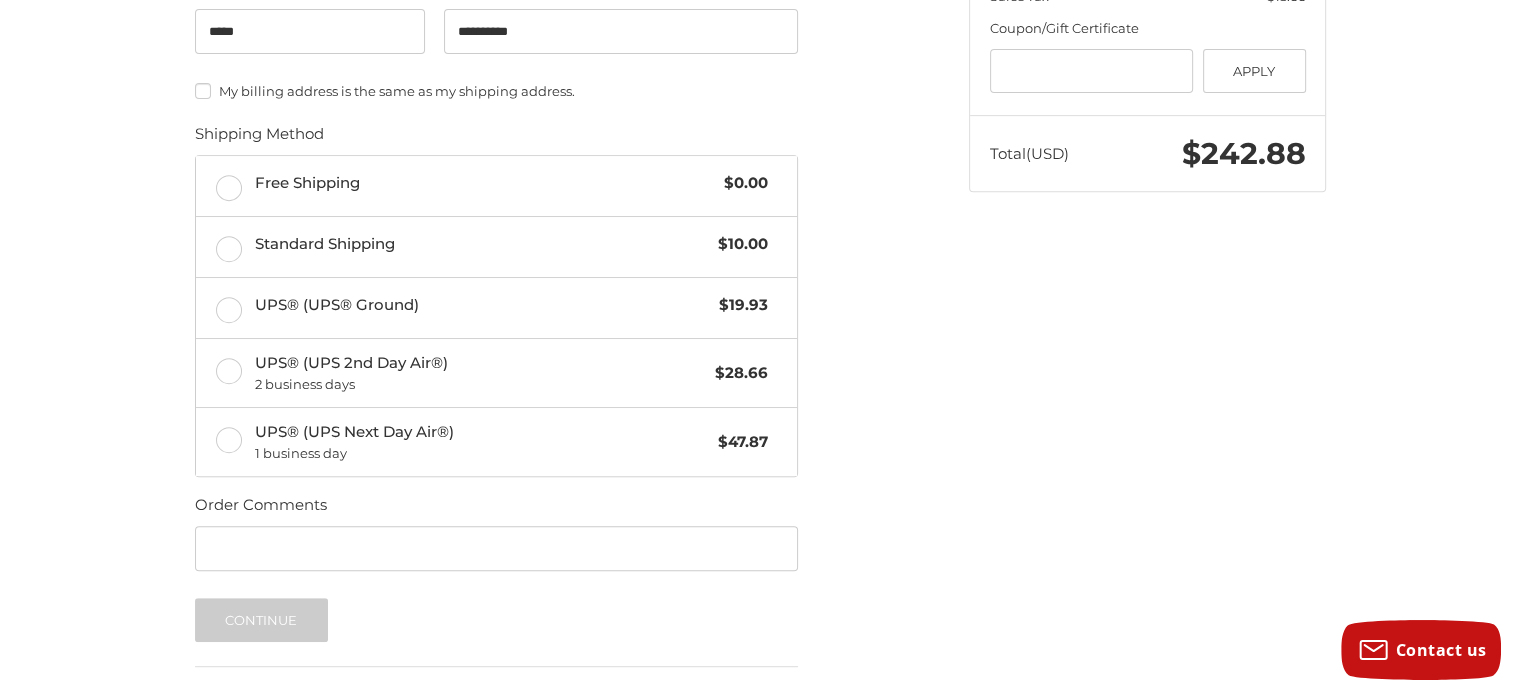 scroll, scrollTop: 848, scrollLeft: 0, axis: vertical 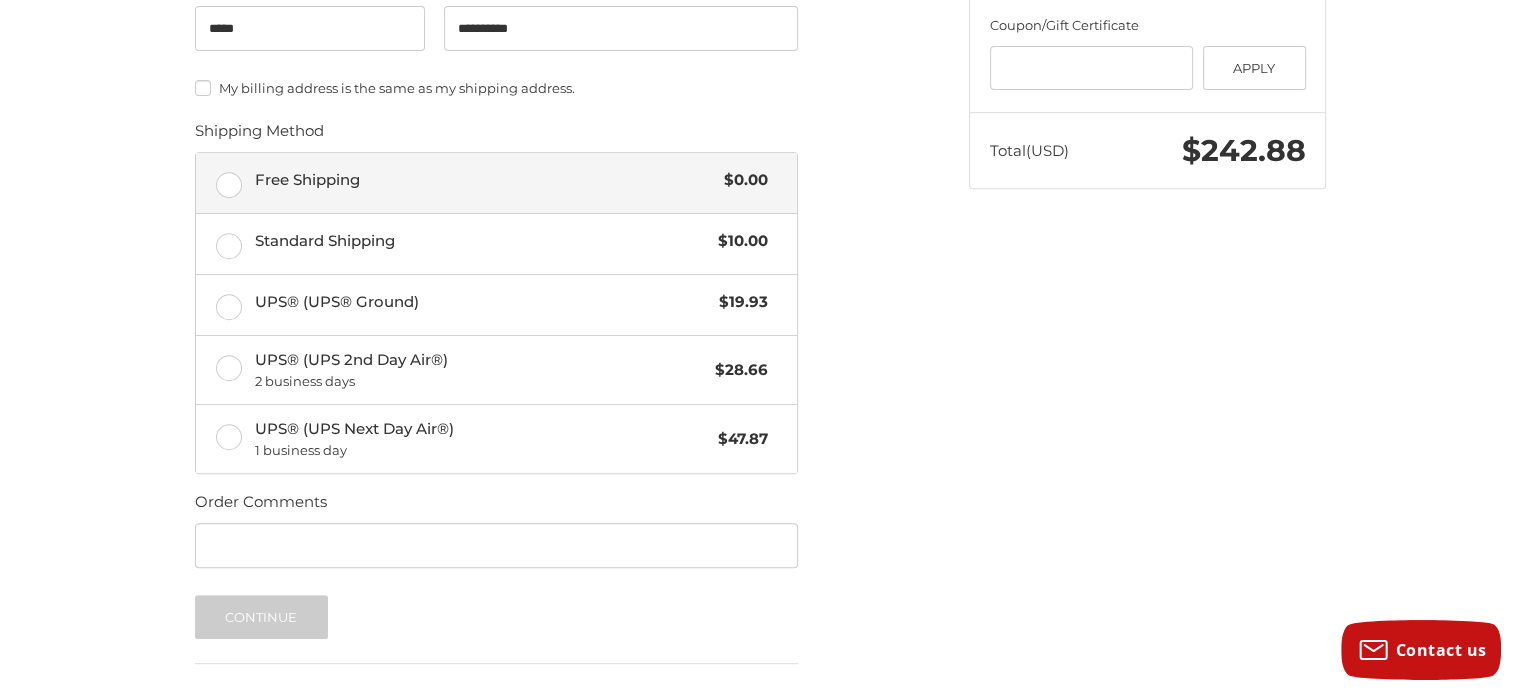 click on "Free Shipping $0.00" at bounding box center [496, 183] 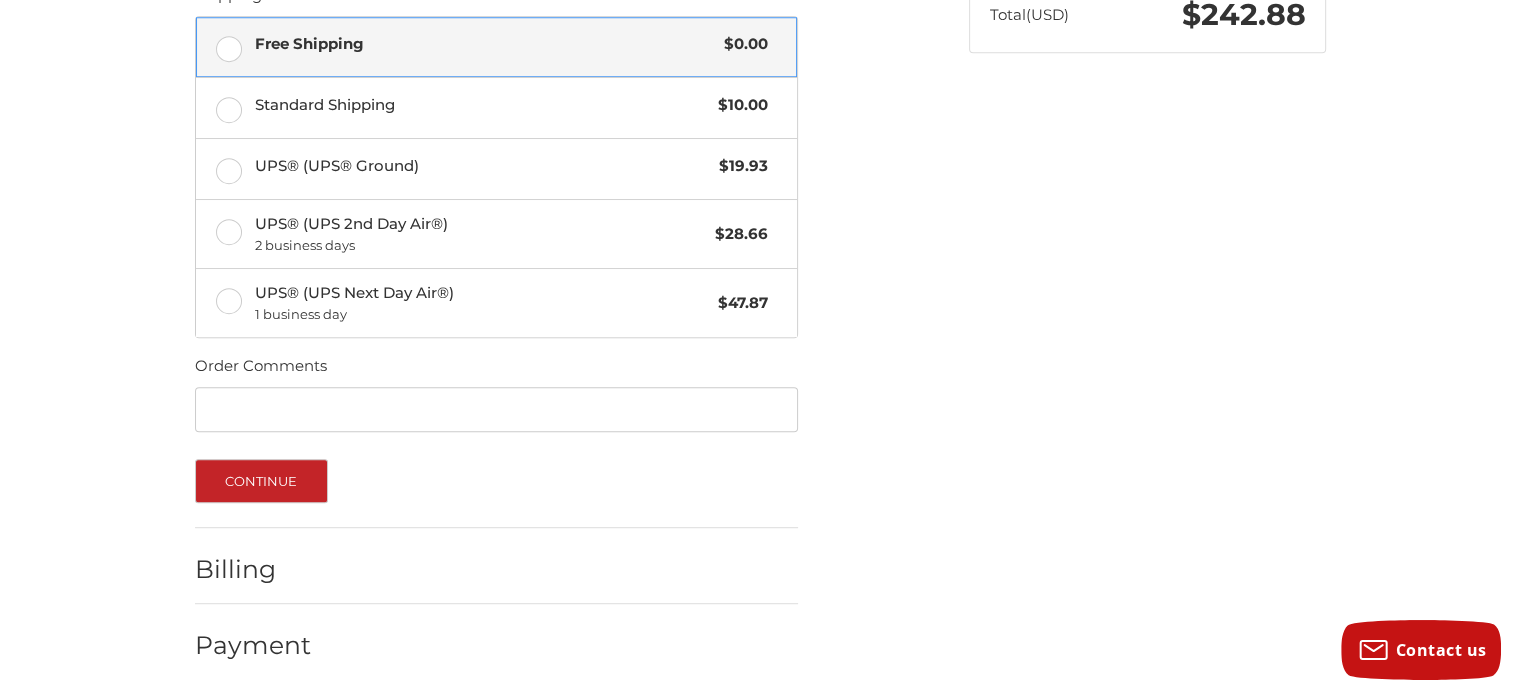 scroll, scrollTop: 986, scrollLeft: 0, axis: vertical 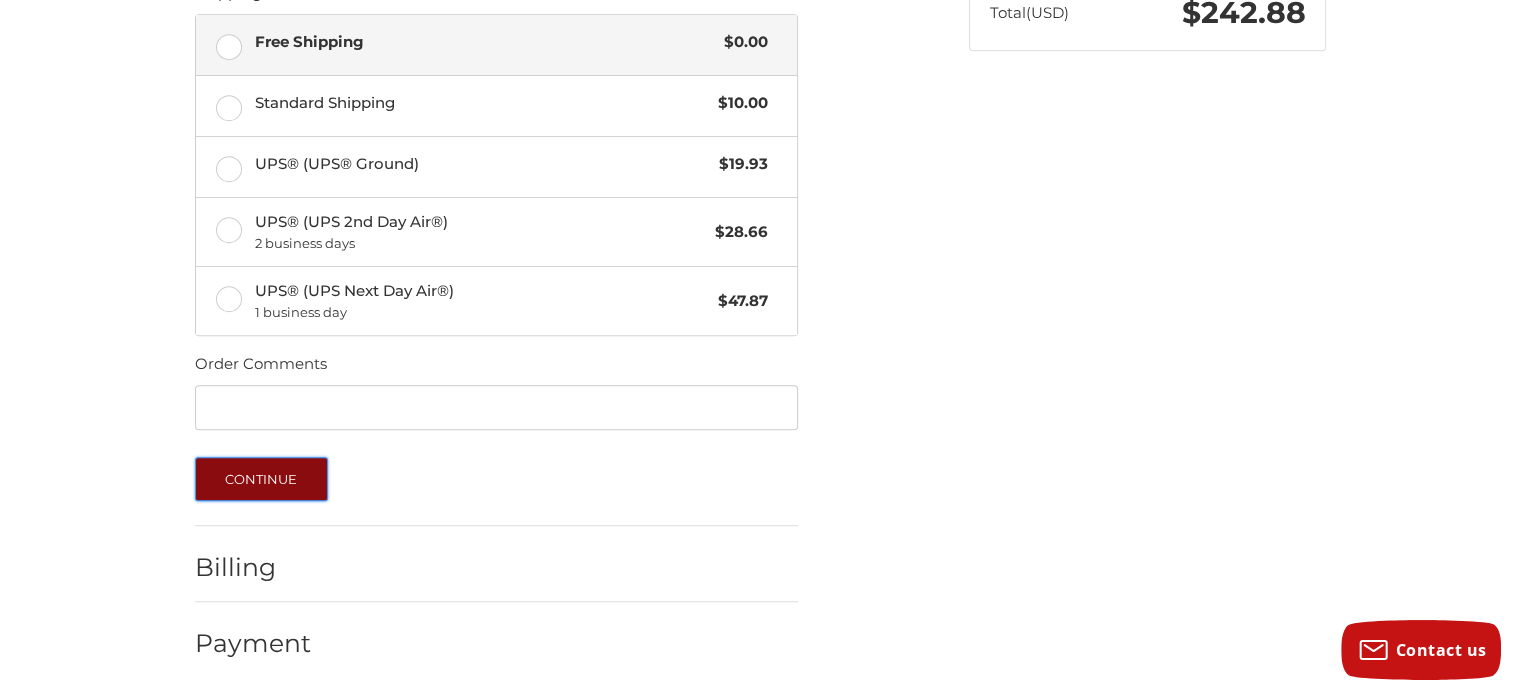 click on "Continue" at bounding box center (261, 479) 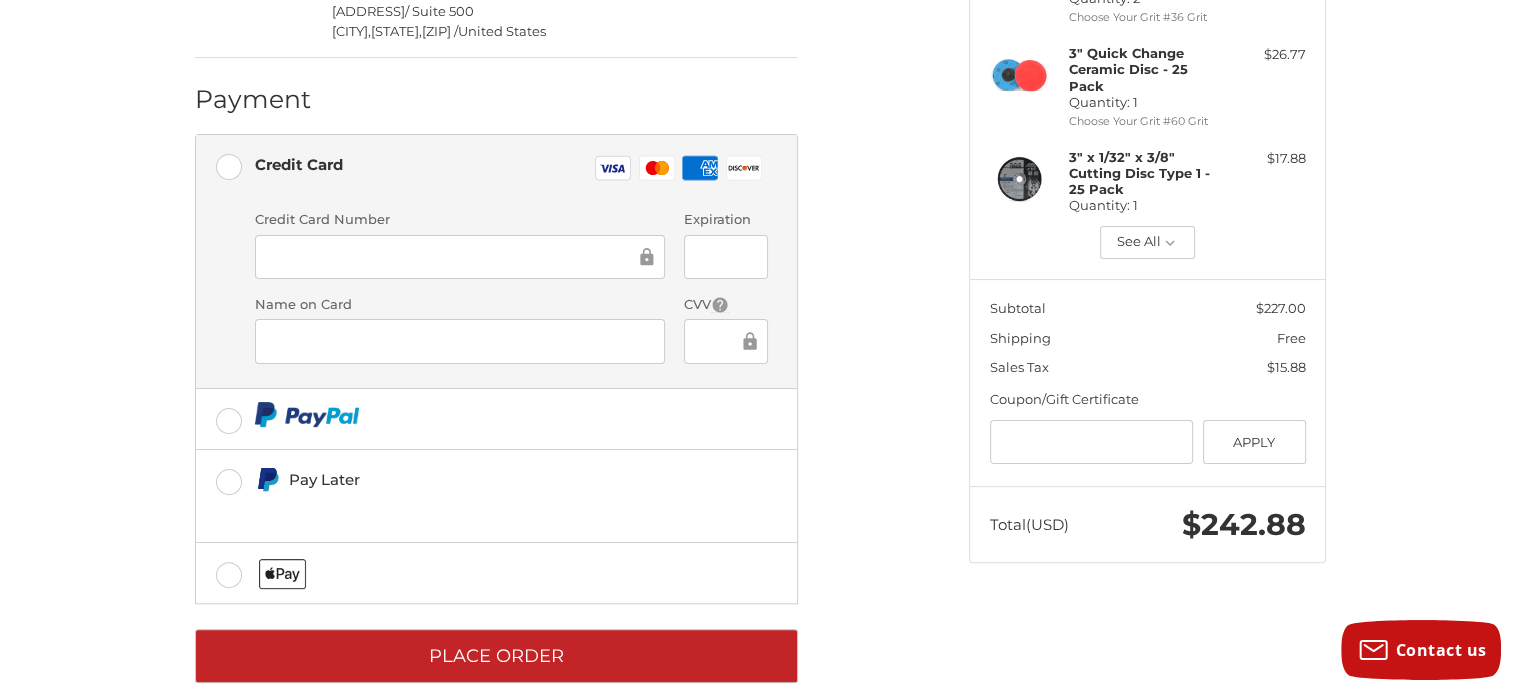 scroll, scrollTop: 479, scrollLeft: 0, axis: vertical 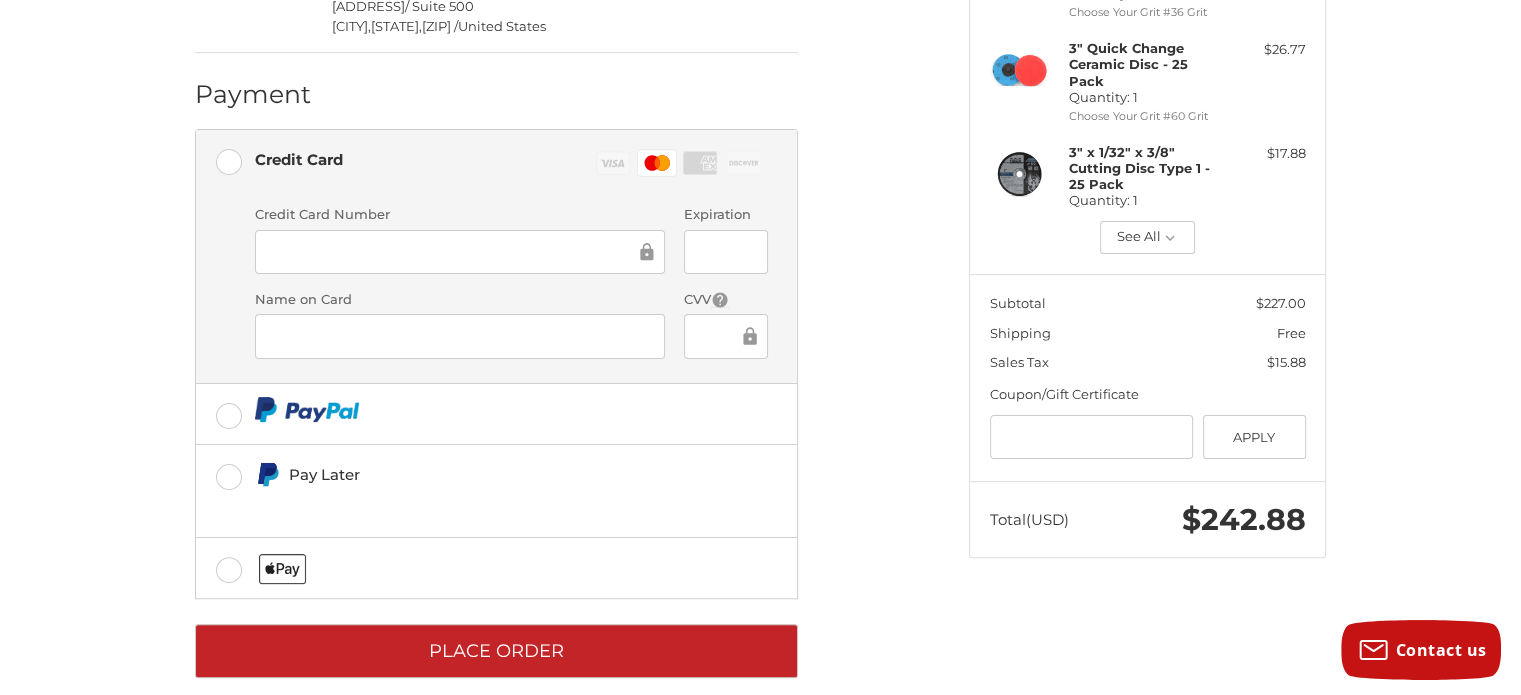 click on "Customer dan@precisionbuiltracecars.com Edit Shipping Dan  Murphy Precision Built Race Cars LLC  4192306391 475 Northpoint court   / Suite 500 Brownsburg,  Indiana,  46112 /  United States  Free Shipping $0.00 Edit Billing Dan  Murphy Precision Built Race Cars LLC  4192306391 475 Northpoint court   / Suite 500 Brownsburg,  Indiana,  46112 /  United States  Edit Payment Payment Methods Credit Card Credit Card Visa Master Amex Discover Credit card Credit Card Number Expiration Name on Card CVV Pay Later Redeemable Payments Coupon/Gift Certificate Gift Certificate or Coupon Code Apply Place Order" at bounding box center (567, 190) 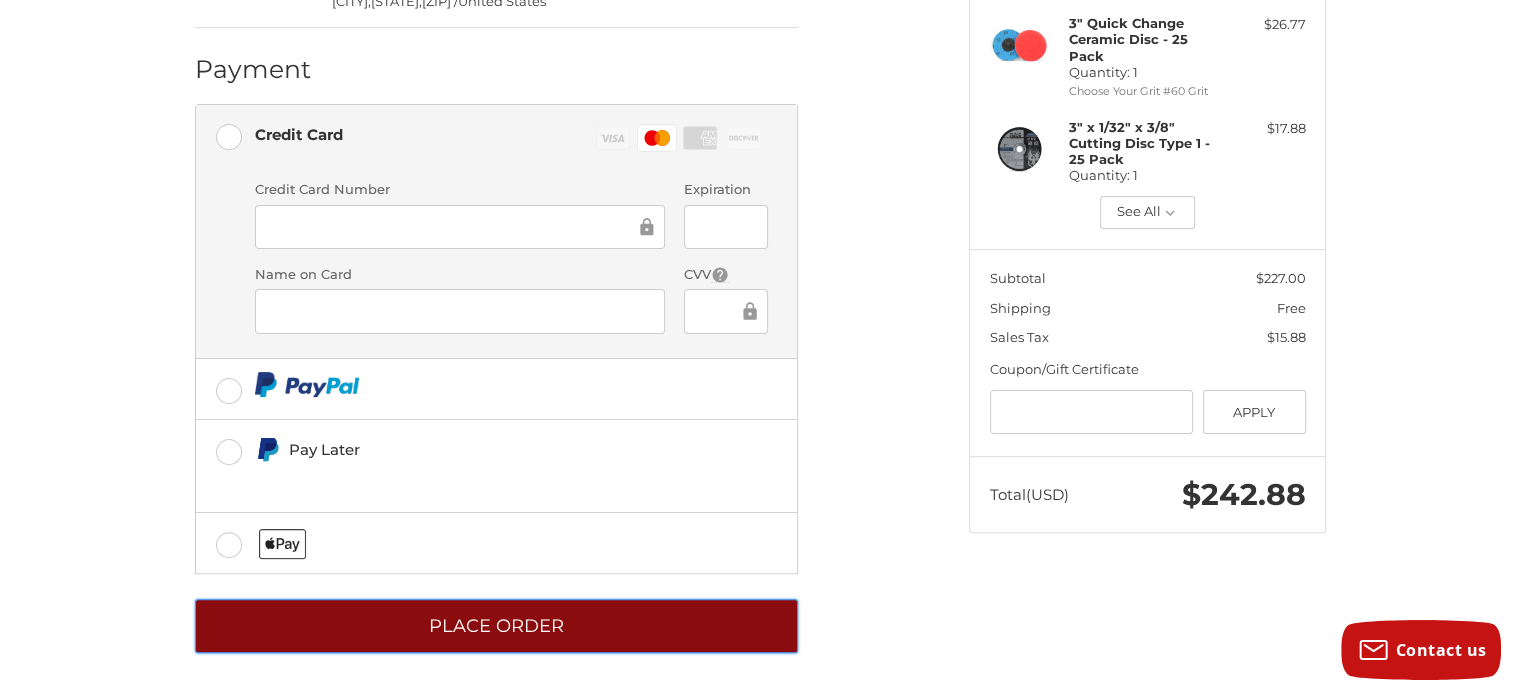 click on "Place Order" at bounding box center [496, 626] 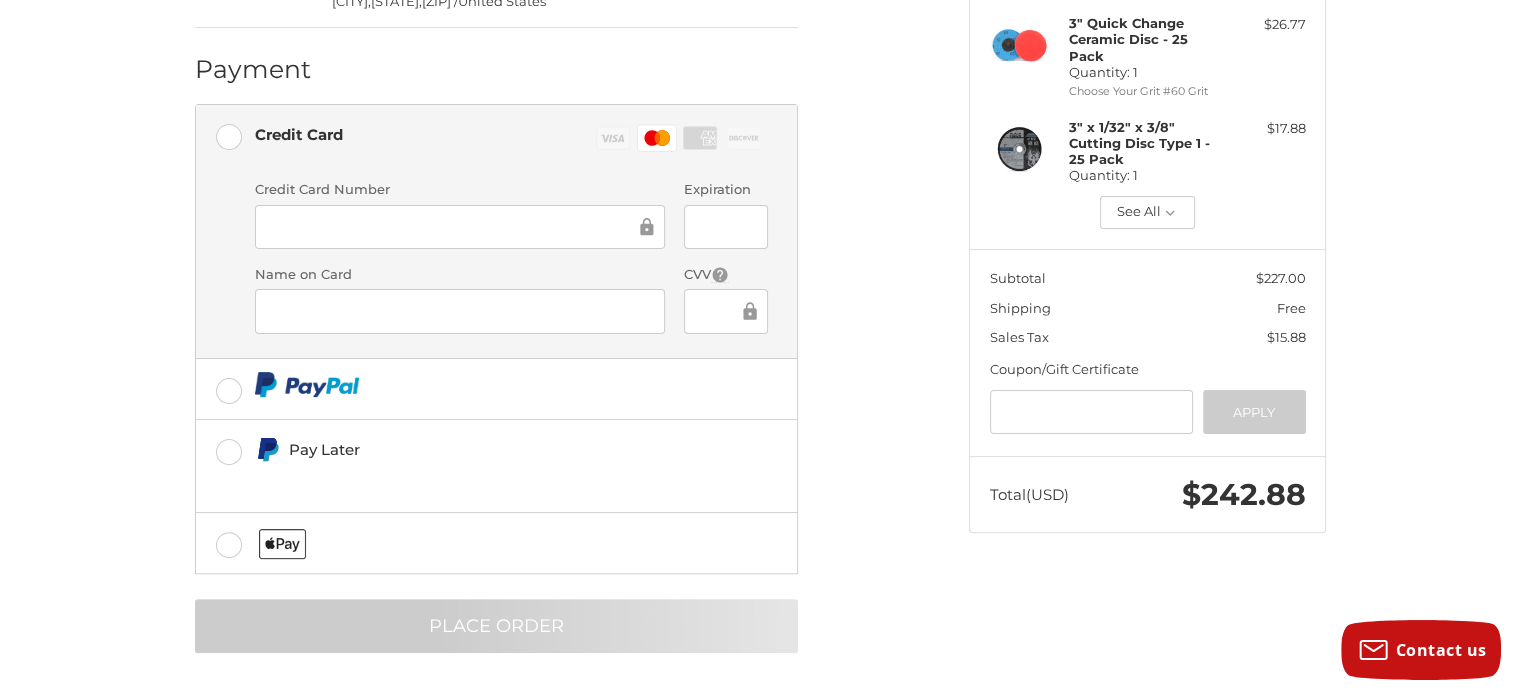 scroll, scrollTop: 19, scrollLeft: 0, axis: vertical 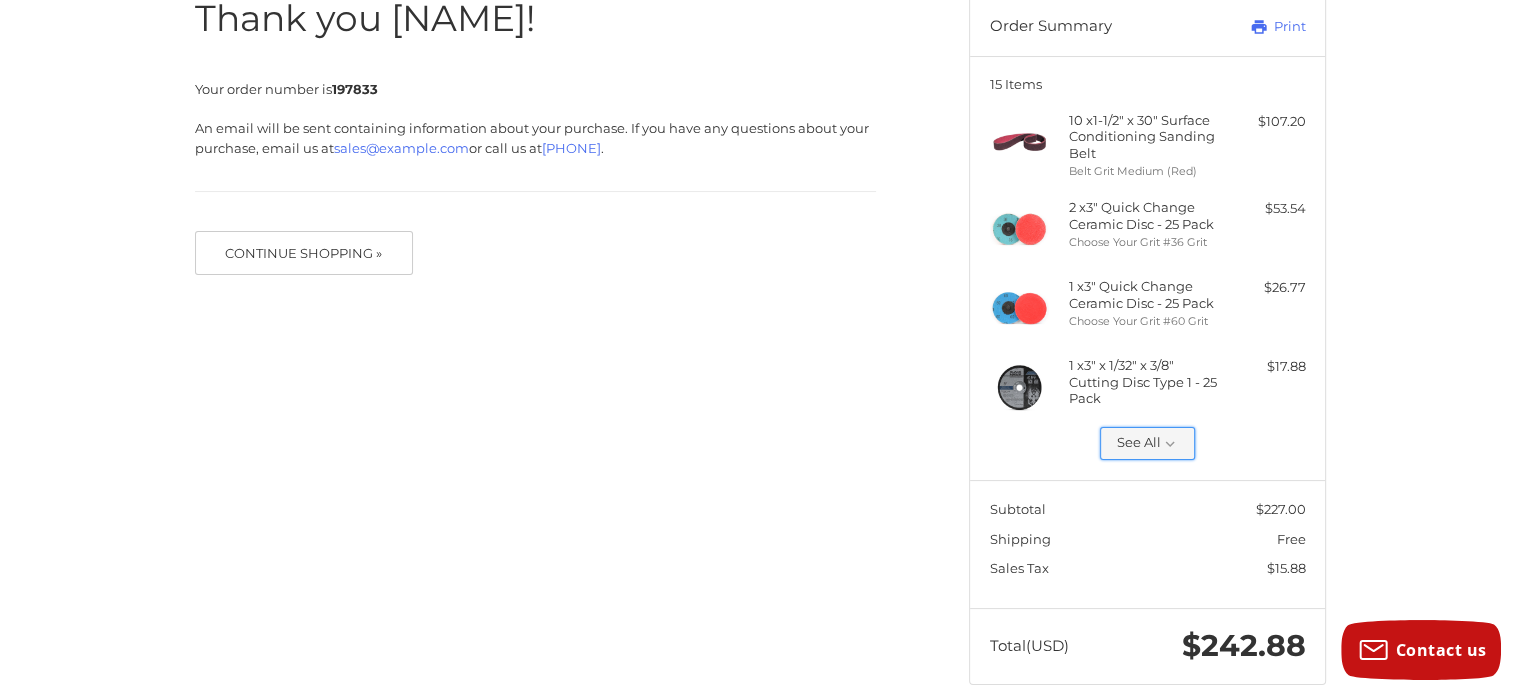 click 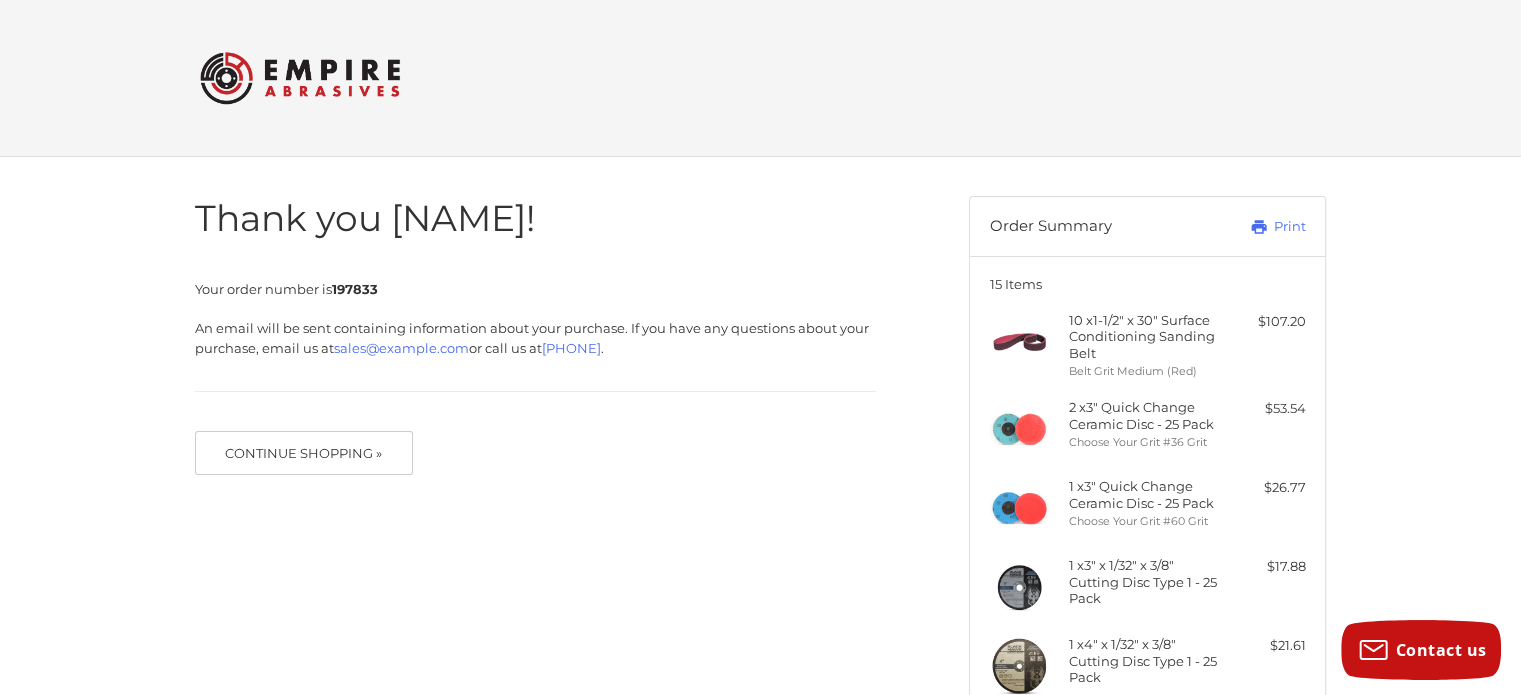 scroll, scrollTop: 0, scrollLeft: 0, axis: both 